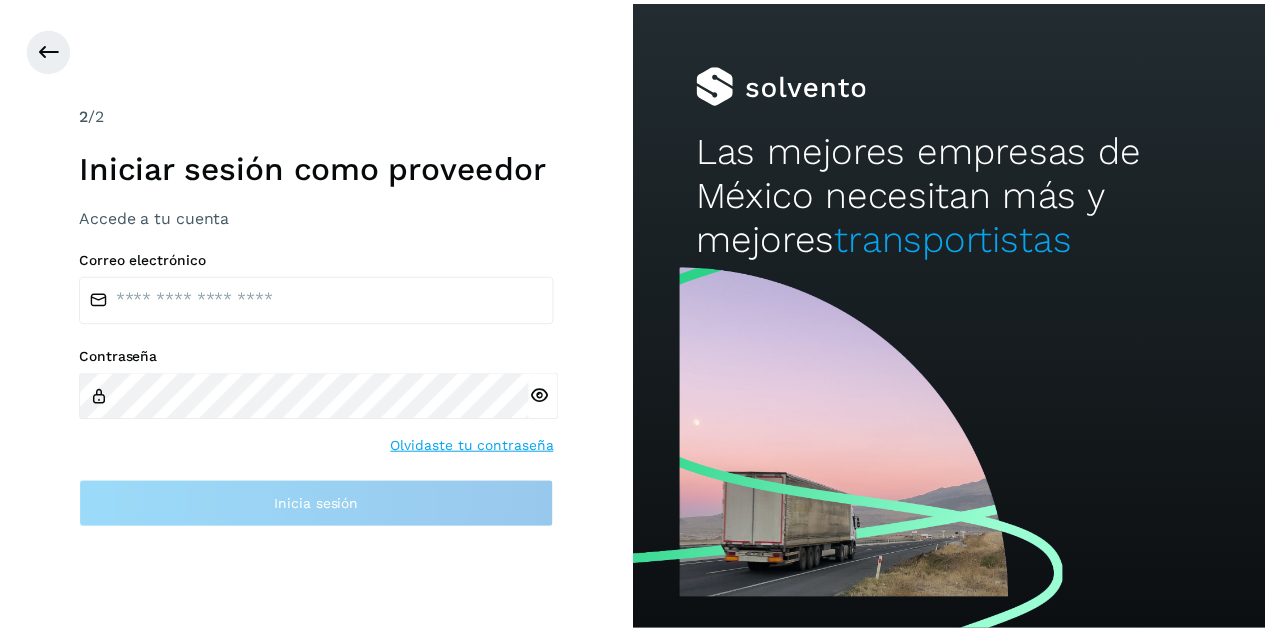 scroll, scrollTop: 0, scrollLeft: 0, axis: both 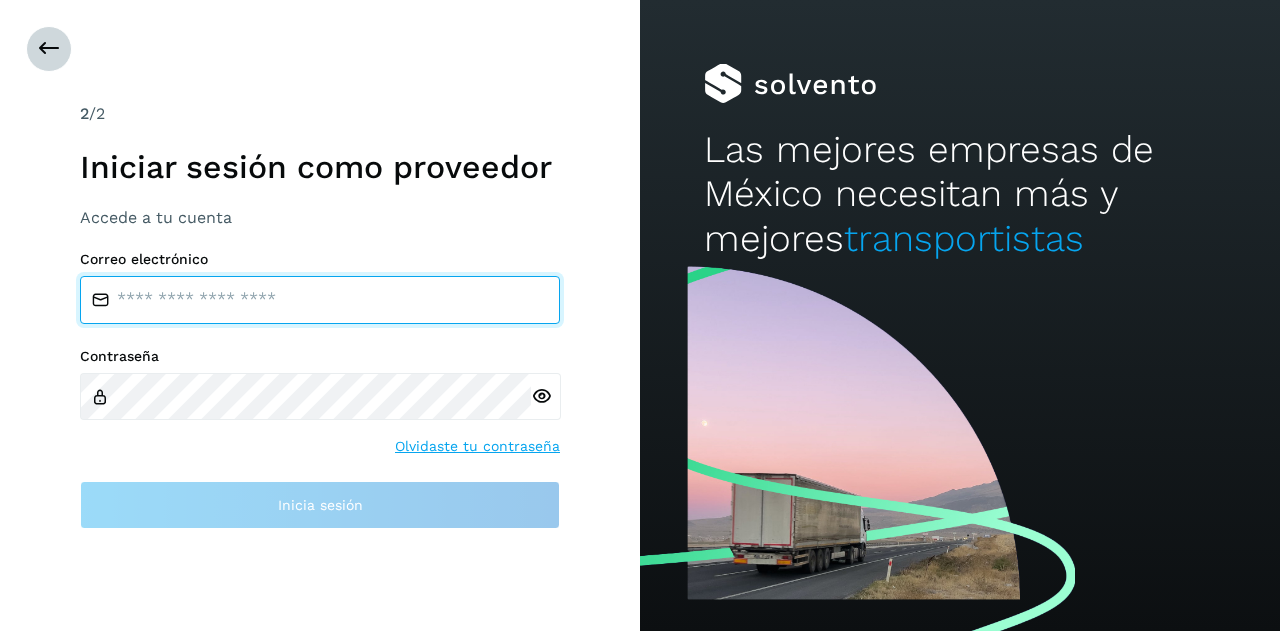 type on "**********" 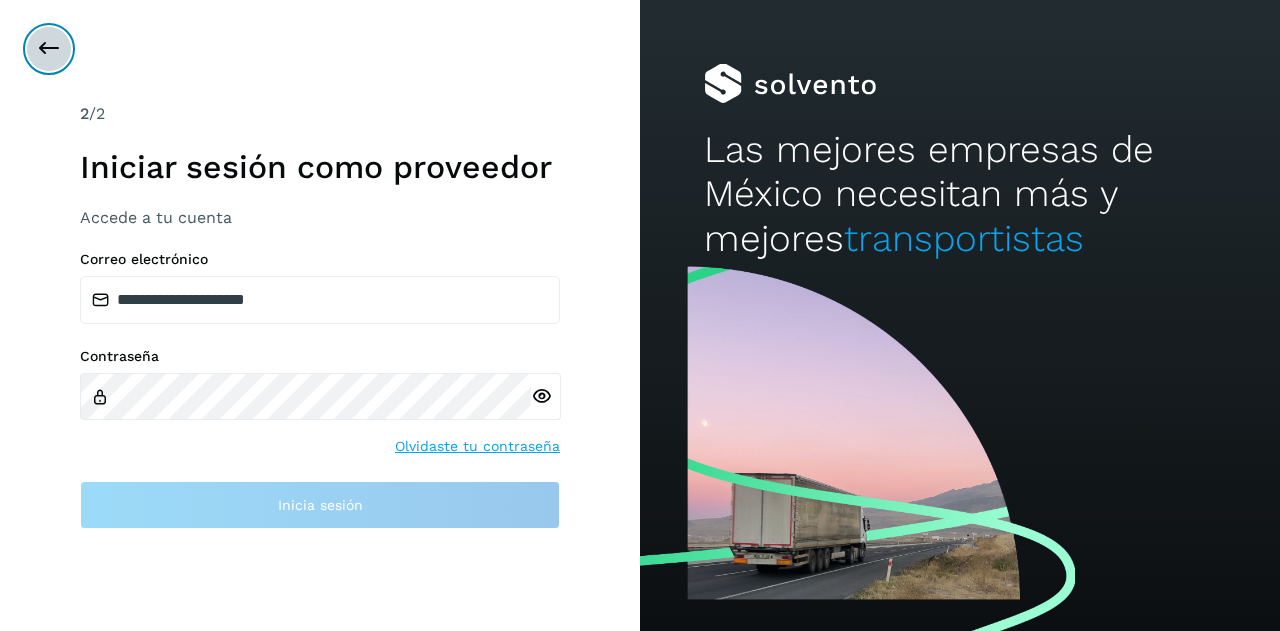 drag, startPoint x: 50, startPoint y: 47, endPoint x: 137, endPoint y: 167, distance: 148.21944 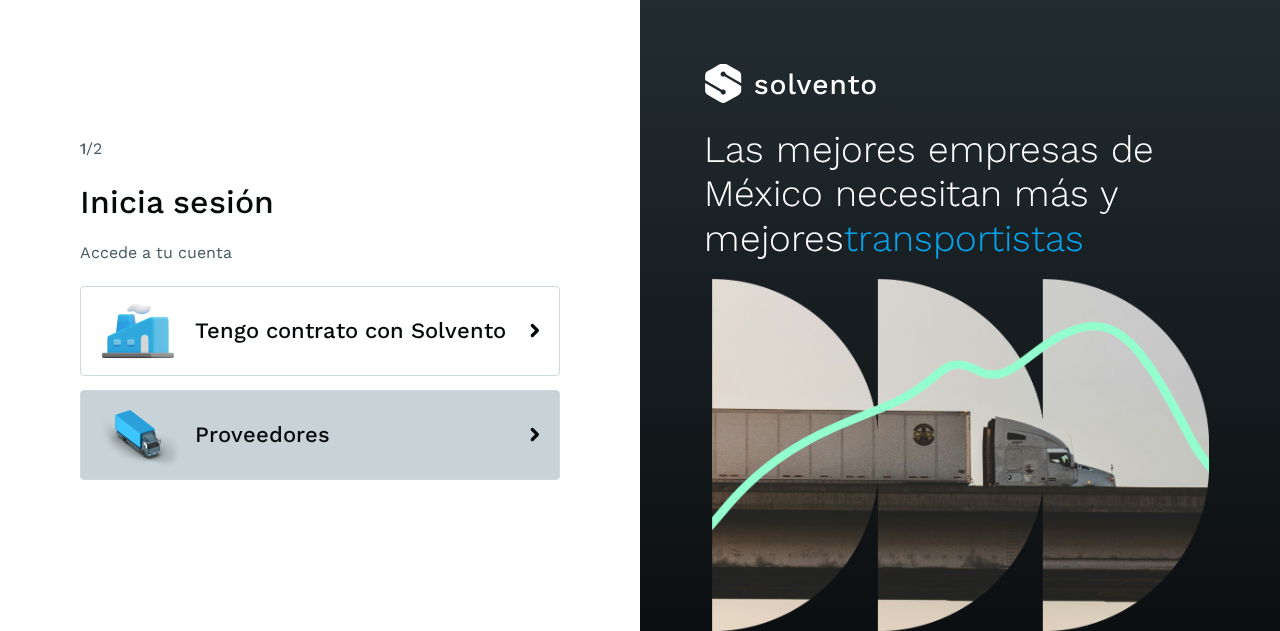 click on "Proveedores" 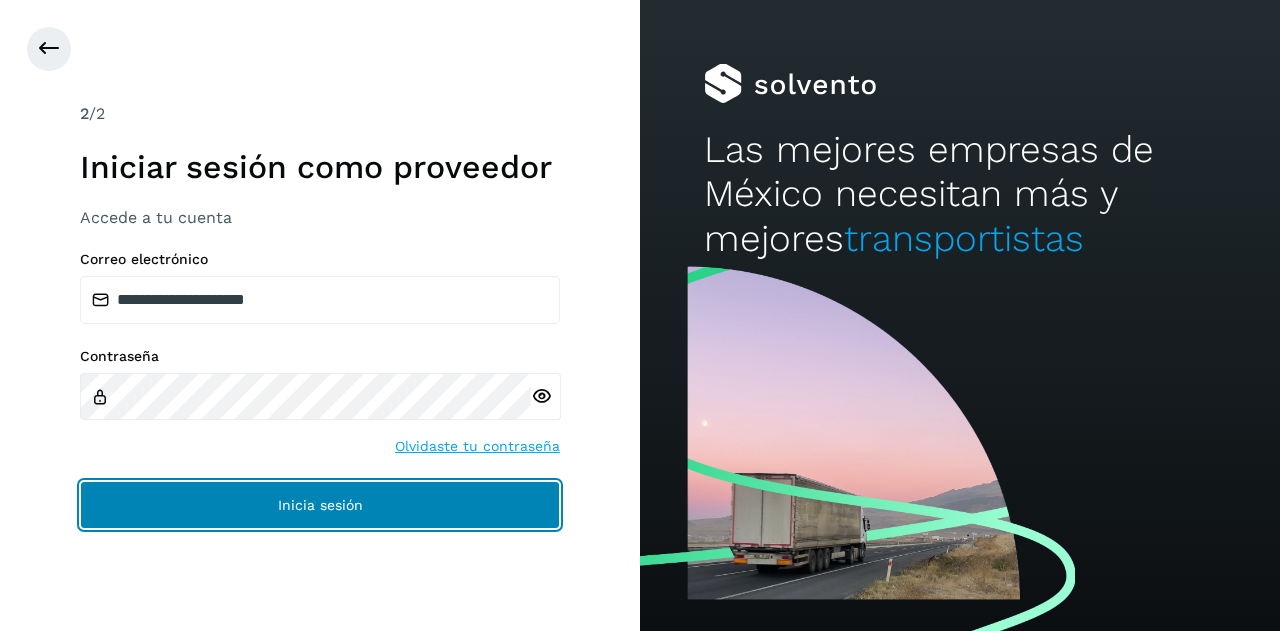click on "Inicia sesión" 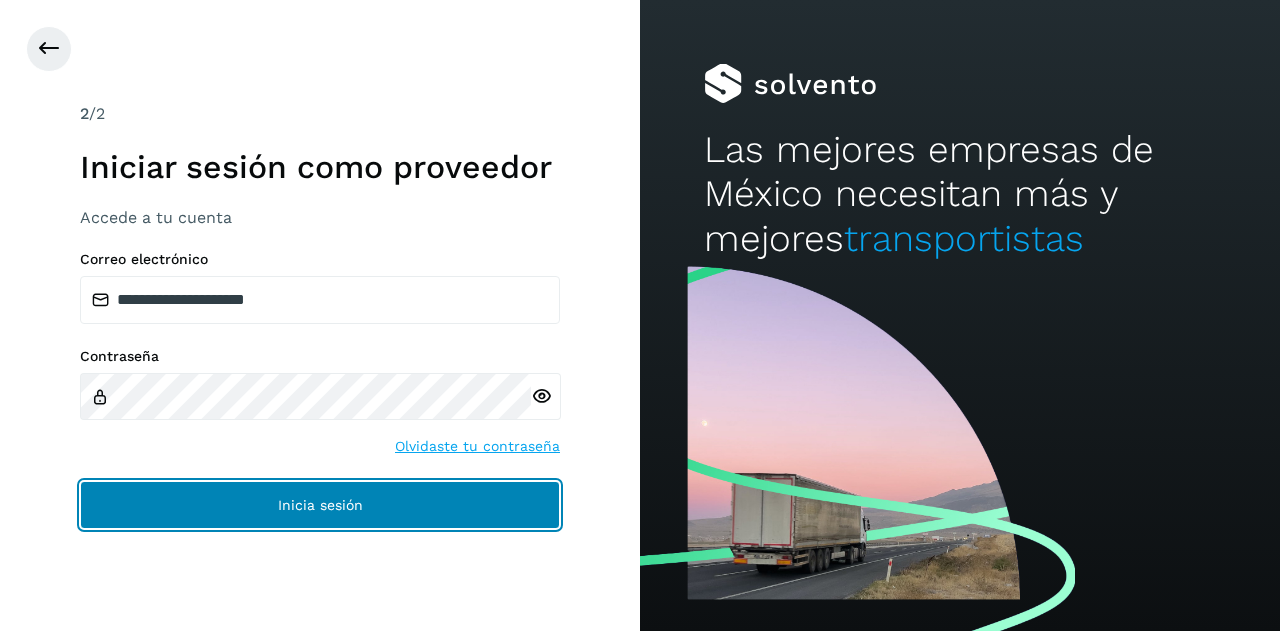 click on "Inicia sesión" at bounding box center (320, 505) 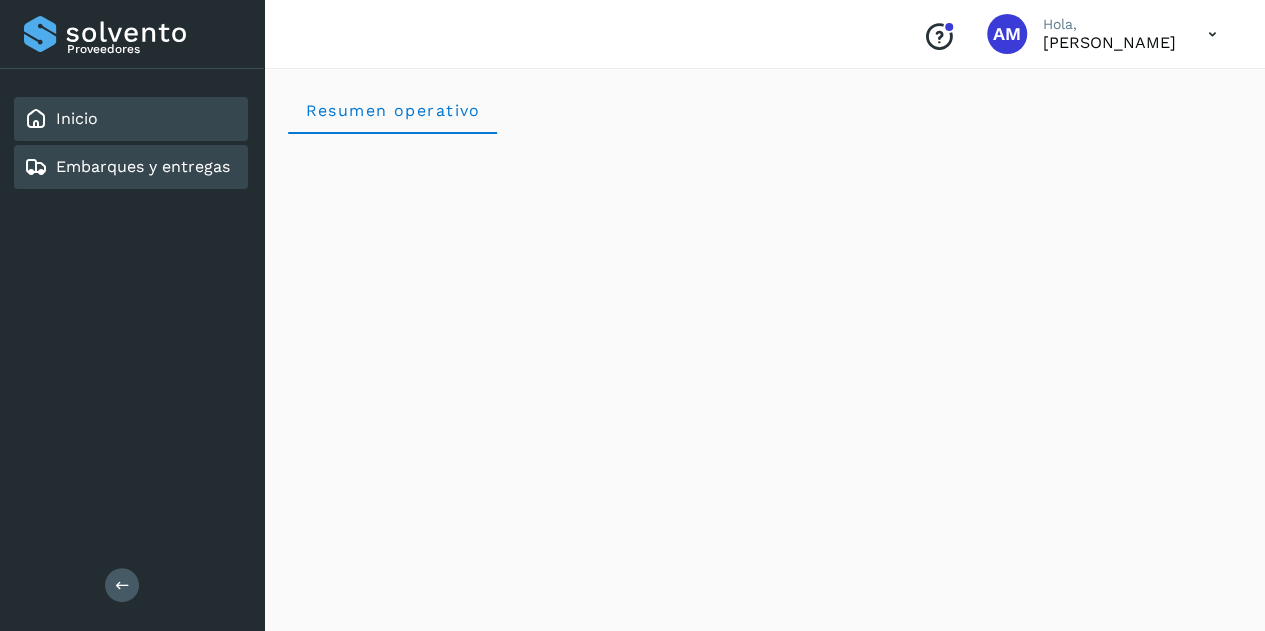 click on "Embarques y entregas" at bounding box center (143, 166) 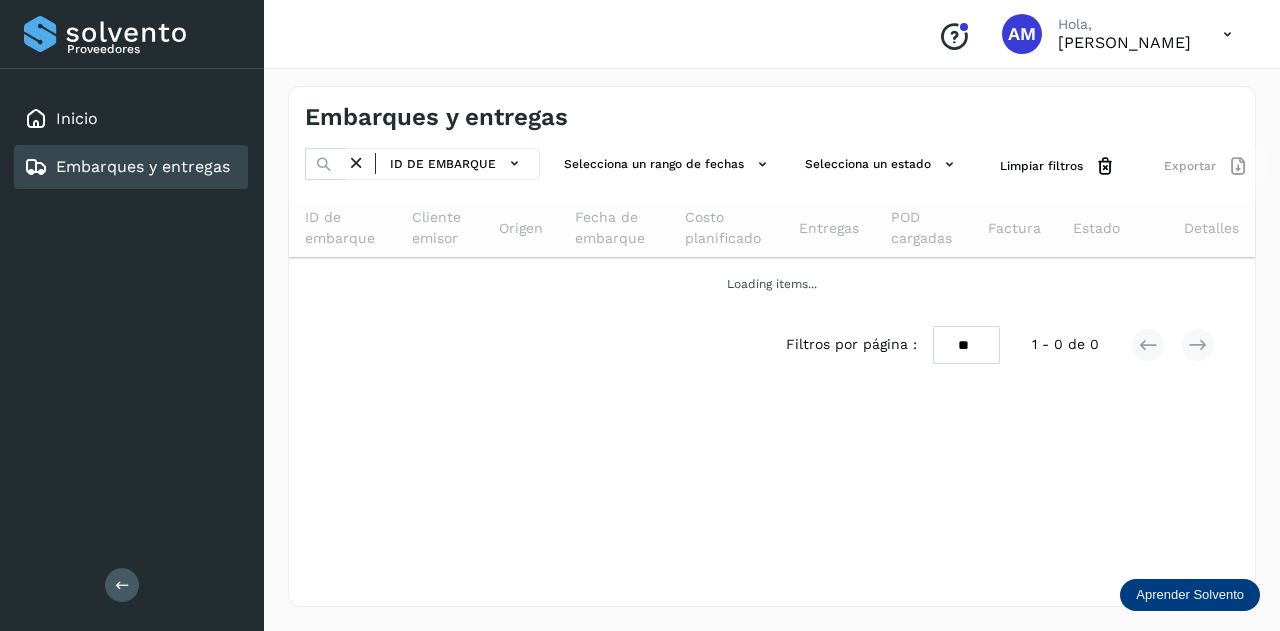 click at bounding box center [122, 585] 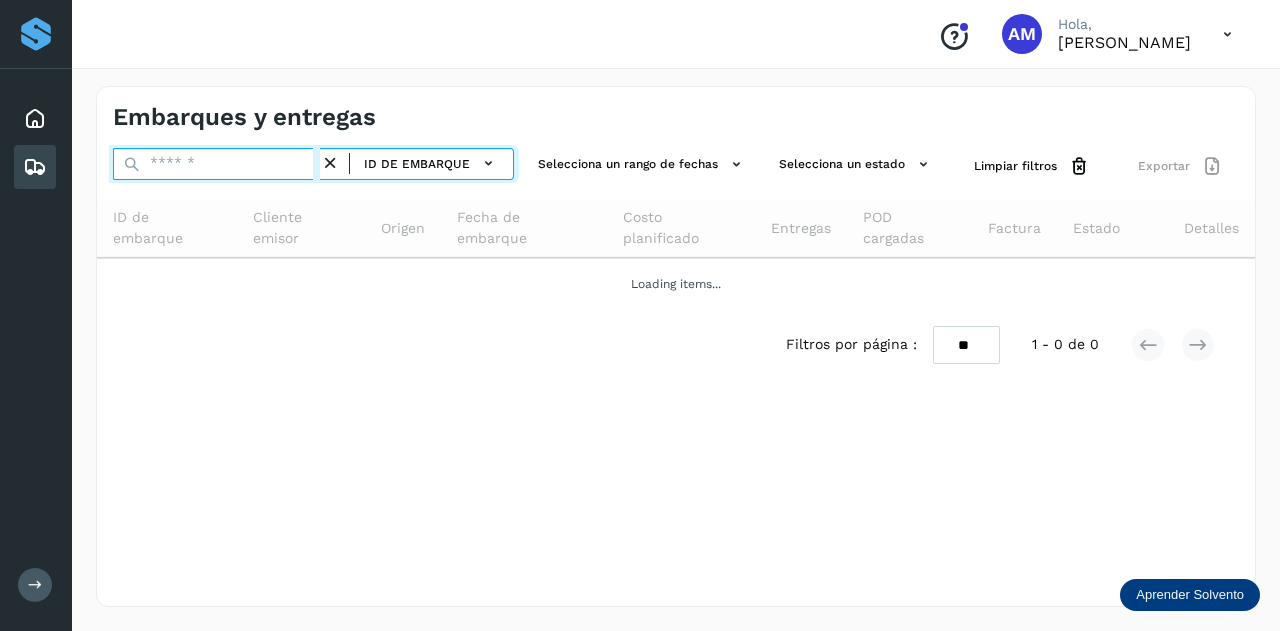 click at bounding box center [216, 164] 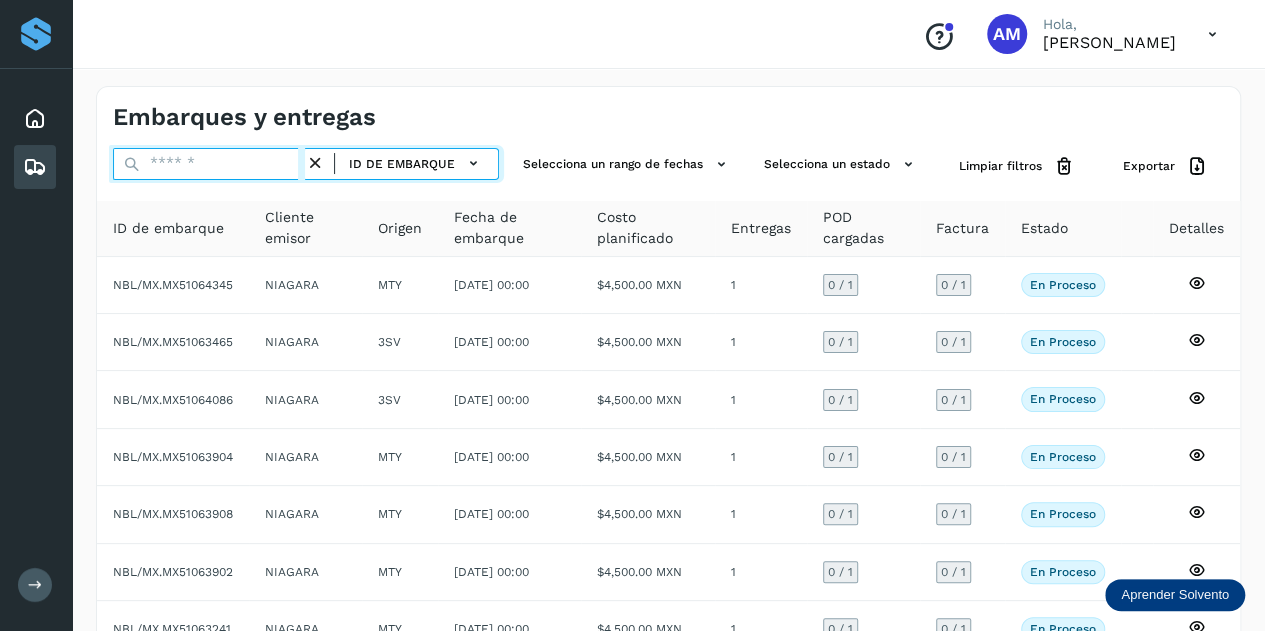 paste on "**********" 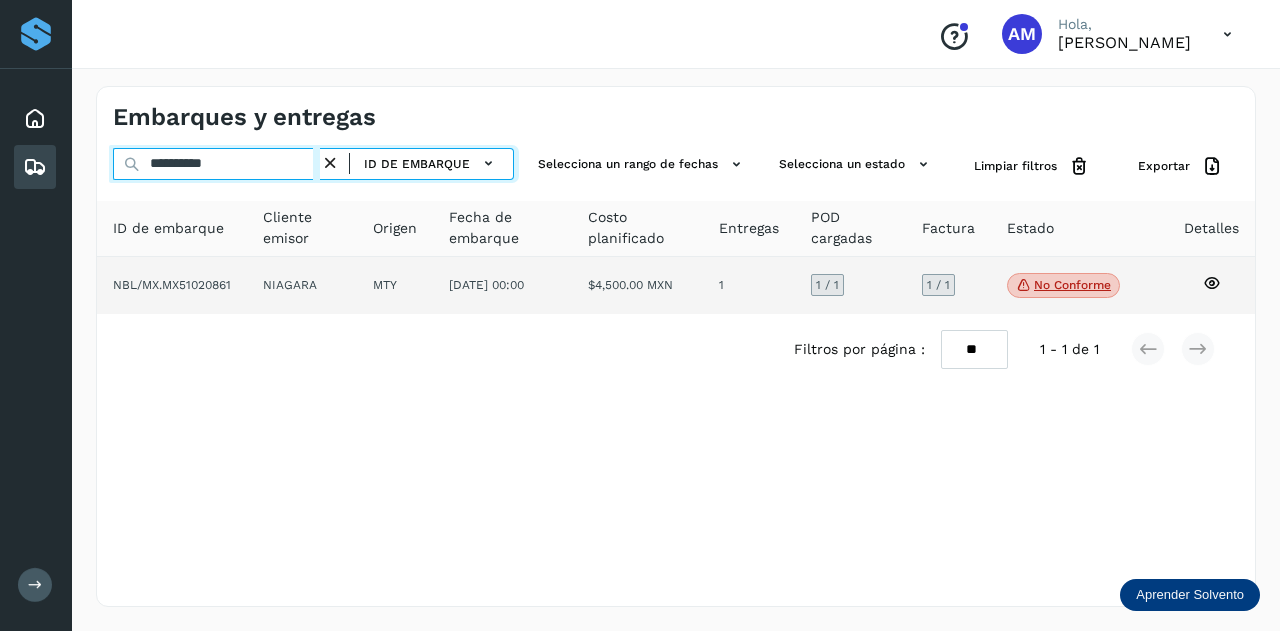 type on "**********" 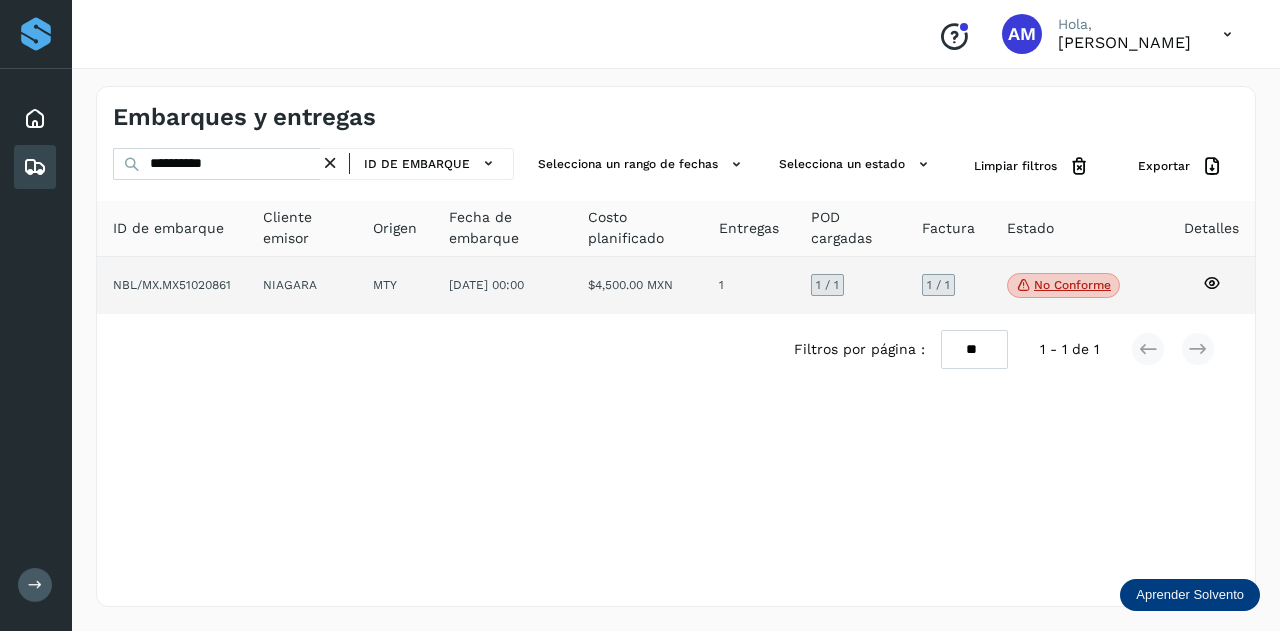 click on "NIAGARA" 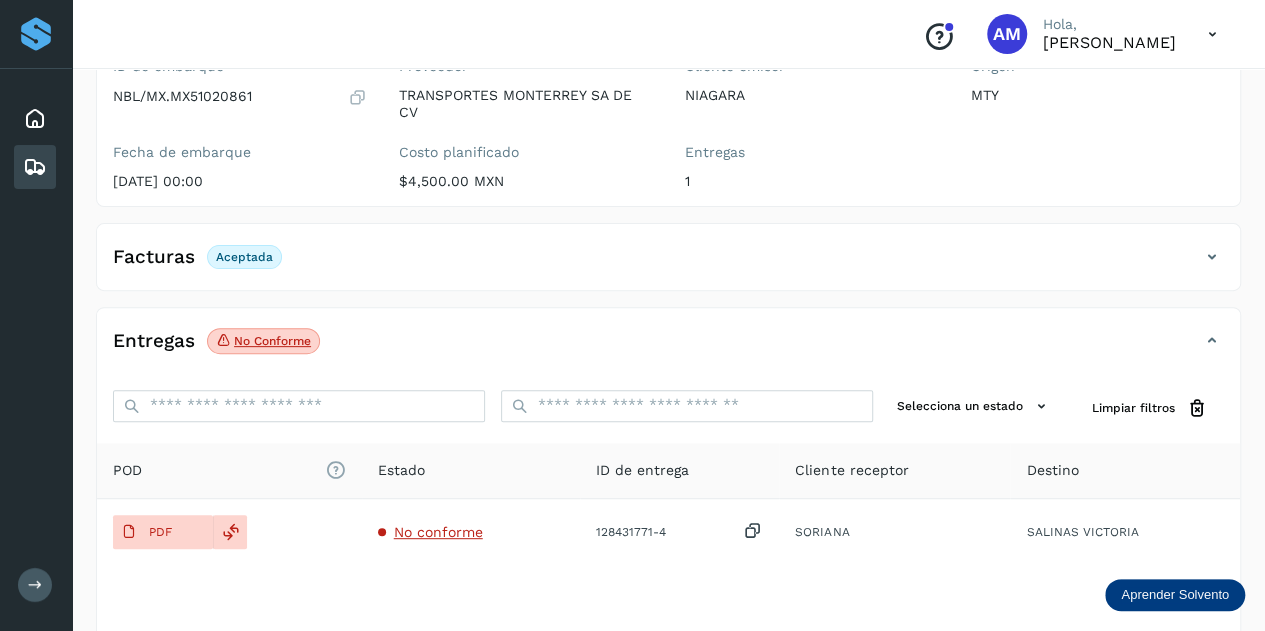 scroll, scrollTop: 300, scrollLeft: 0, axis: vertical 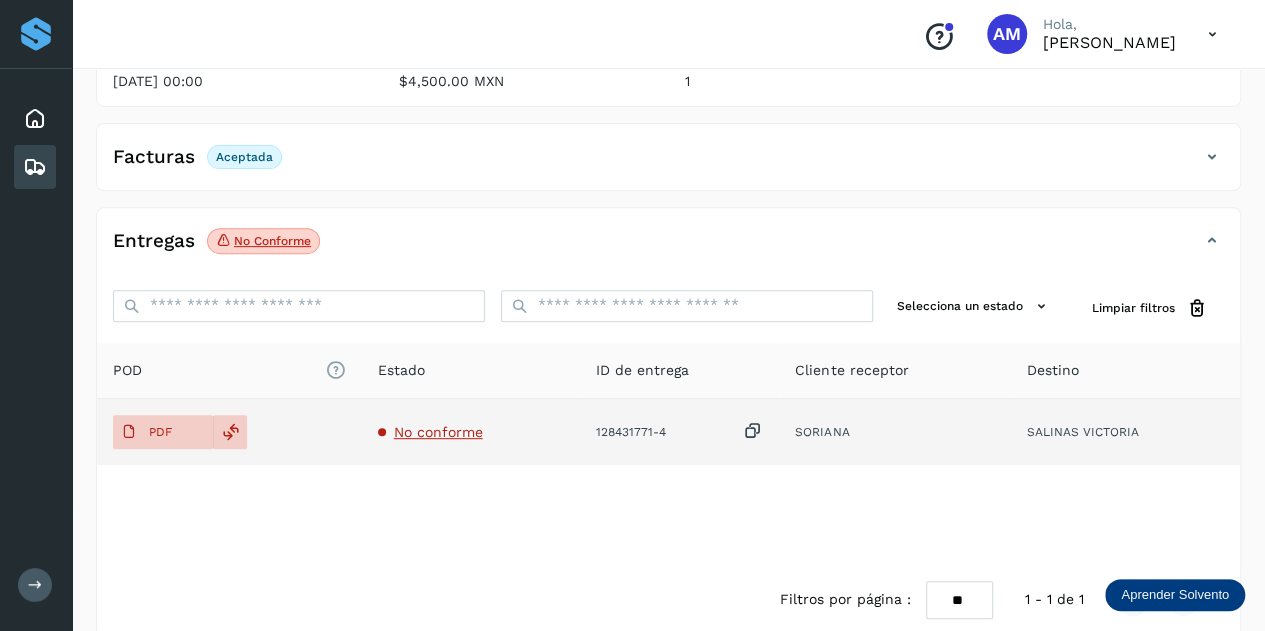 click on "No conforme" at bounding box center [438, 432] 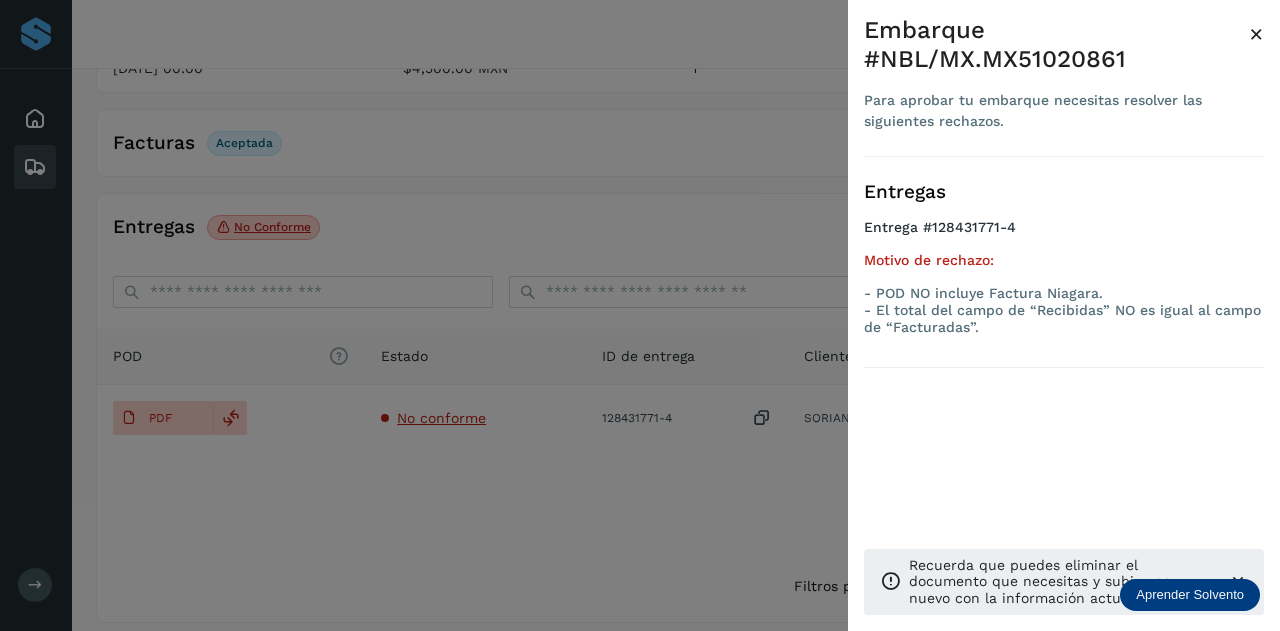 click at bounding box center (640, 315) 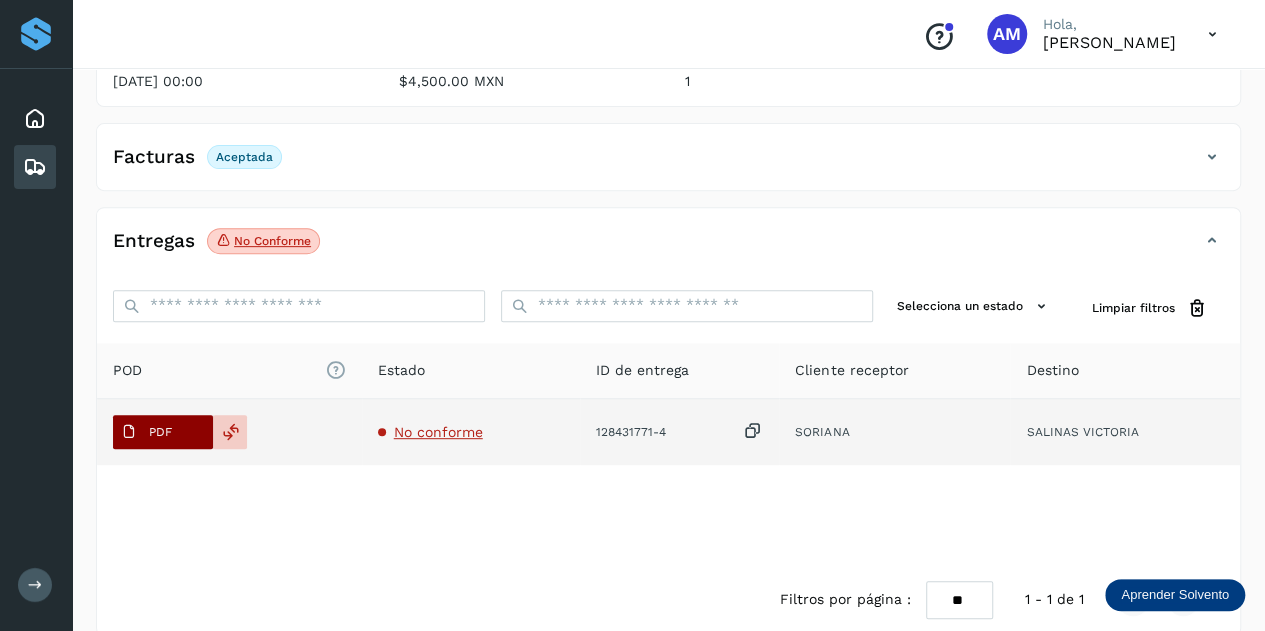 click on "PDF" at bounding box center [163, 432] 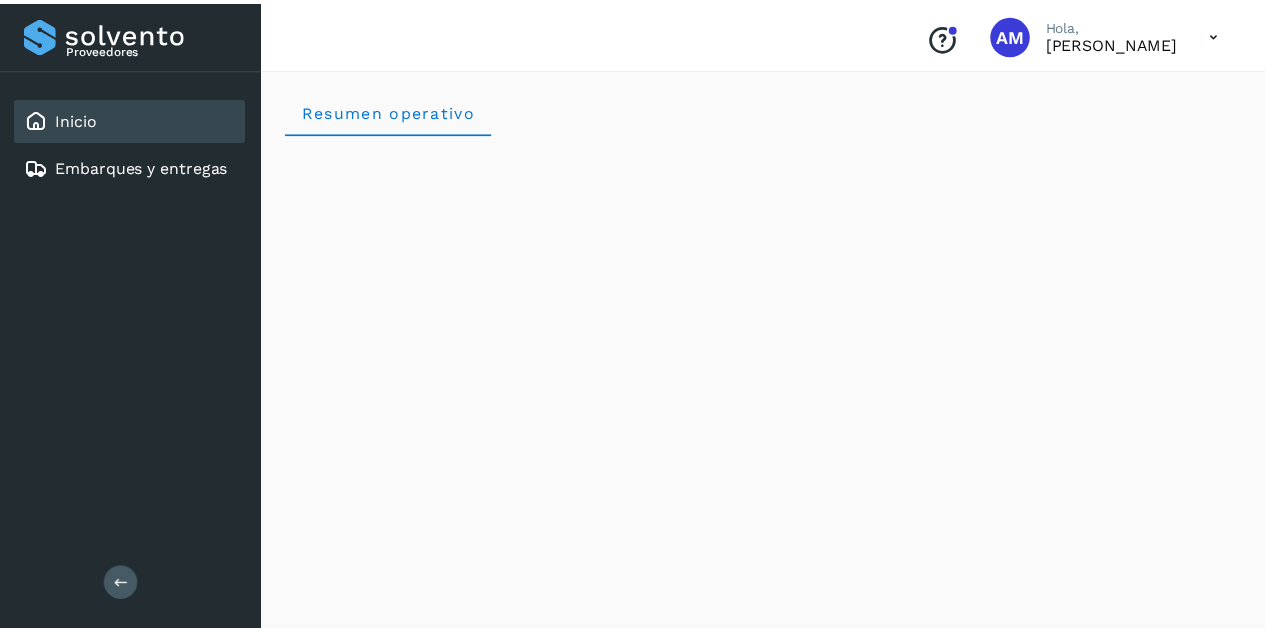 scroll, scrollTop: 0, scrollLeft: 0, axis: both 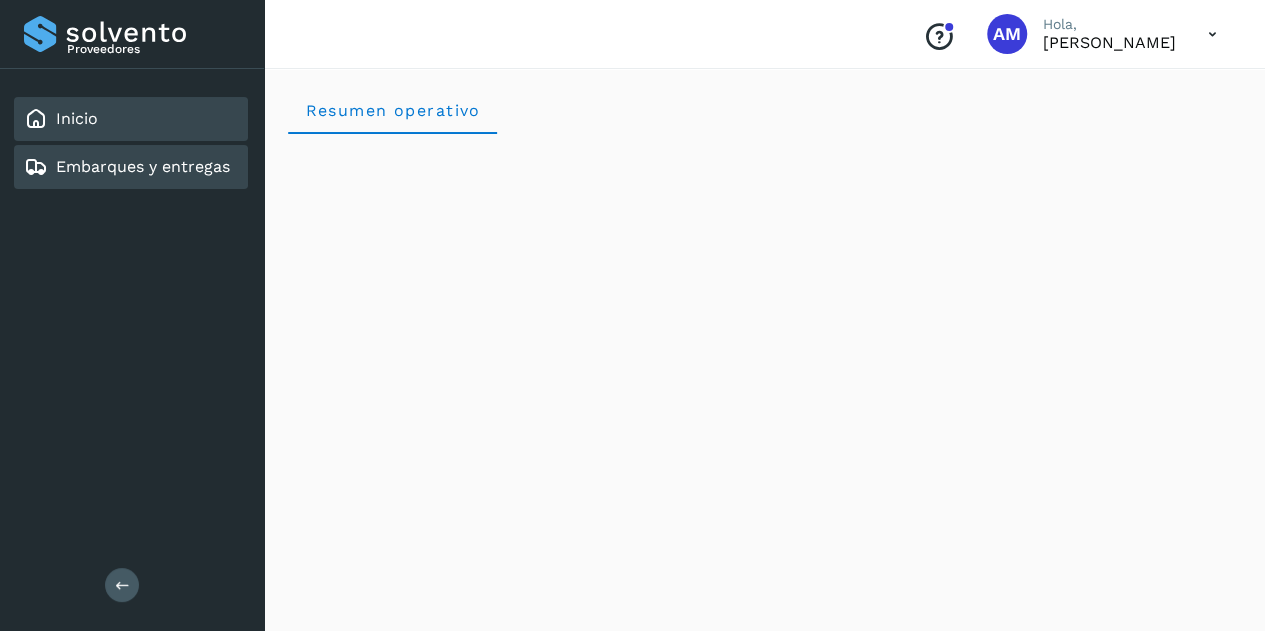 click on "Embarques y entregas" at bounding box center [143, 166] 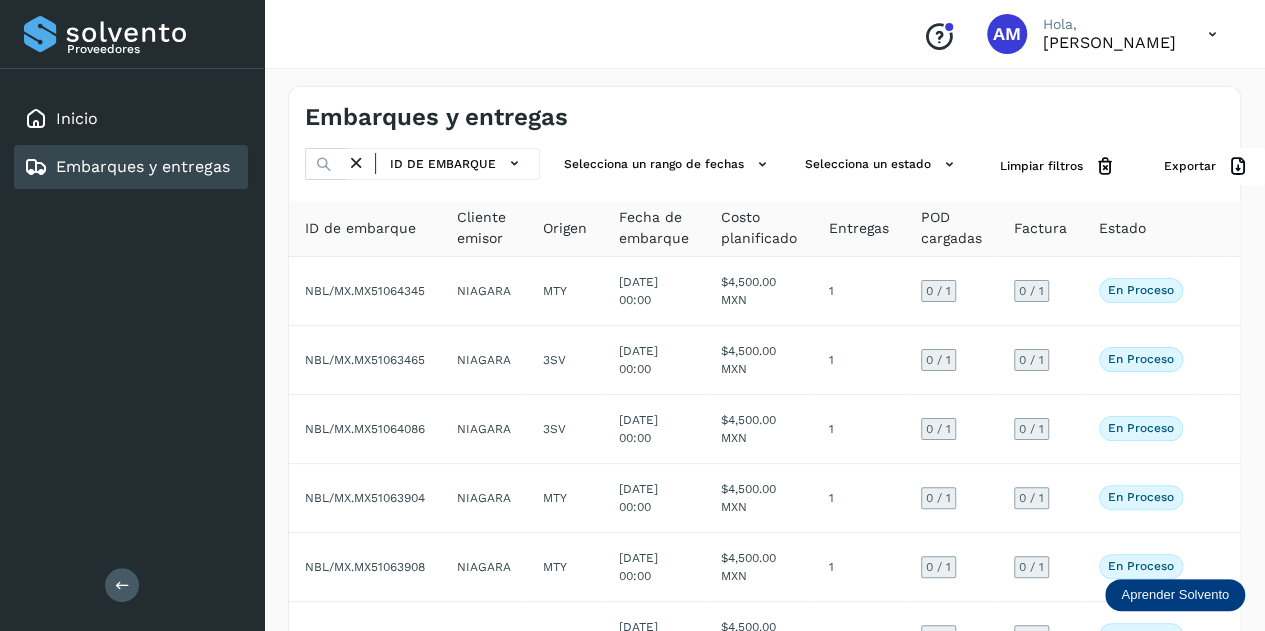 drag, startPoint x: 122, startPoint y: 580, endPoint x: 213, endPoint y: 478, distance: 136.69308 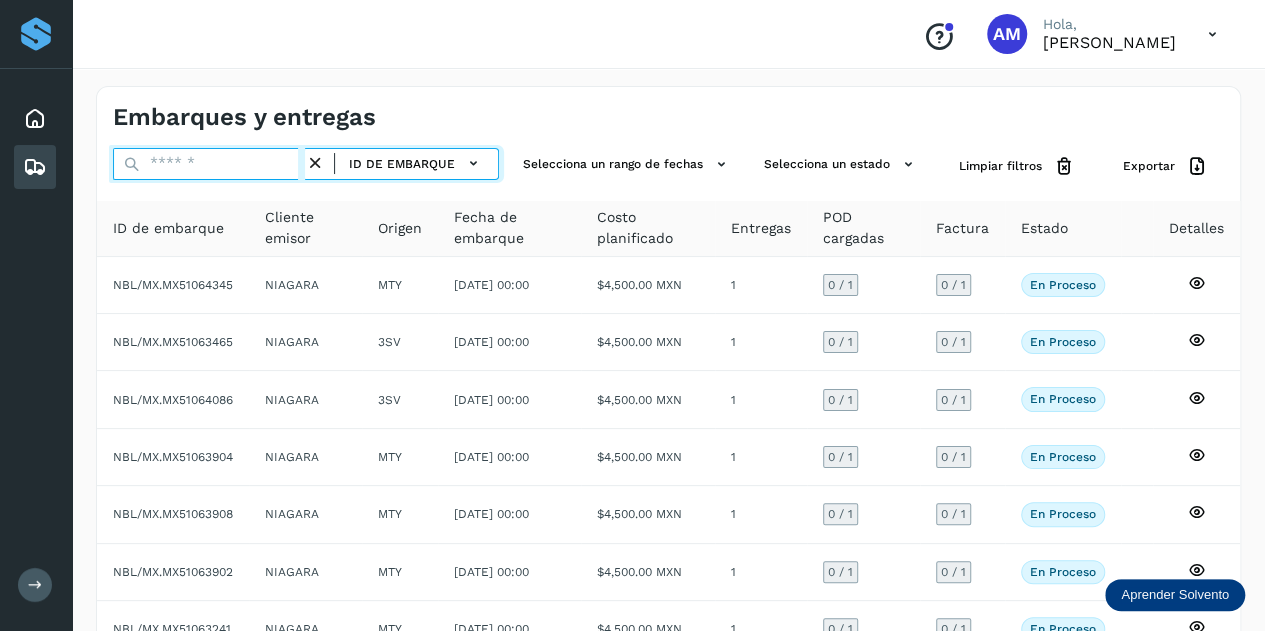 click at bounding box center [209, 164] 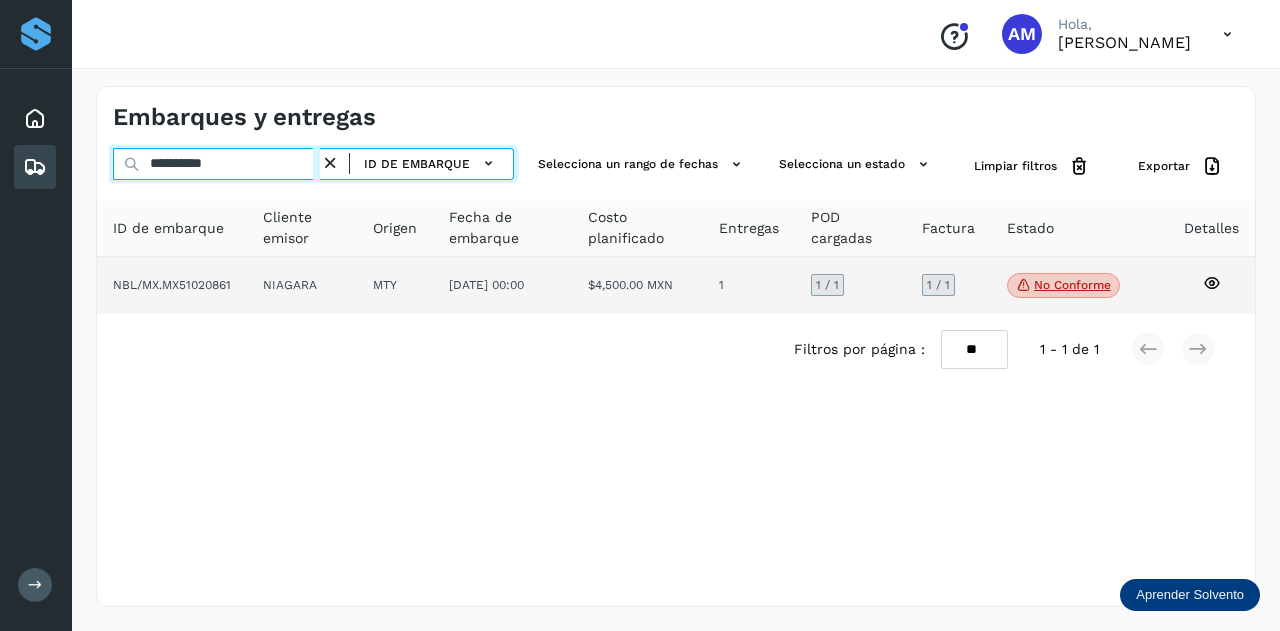 type on "**********" 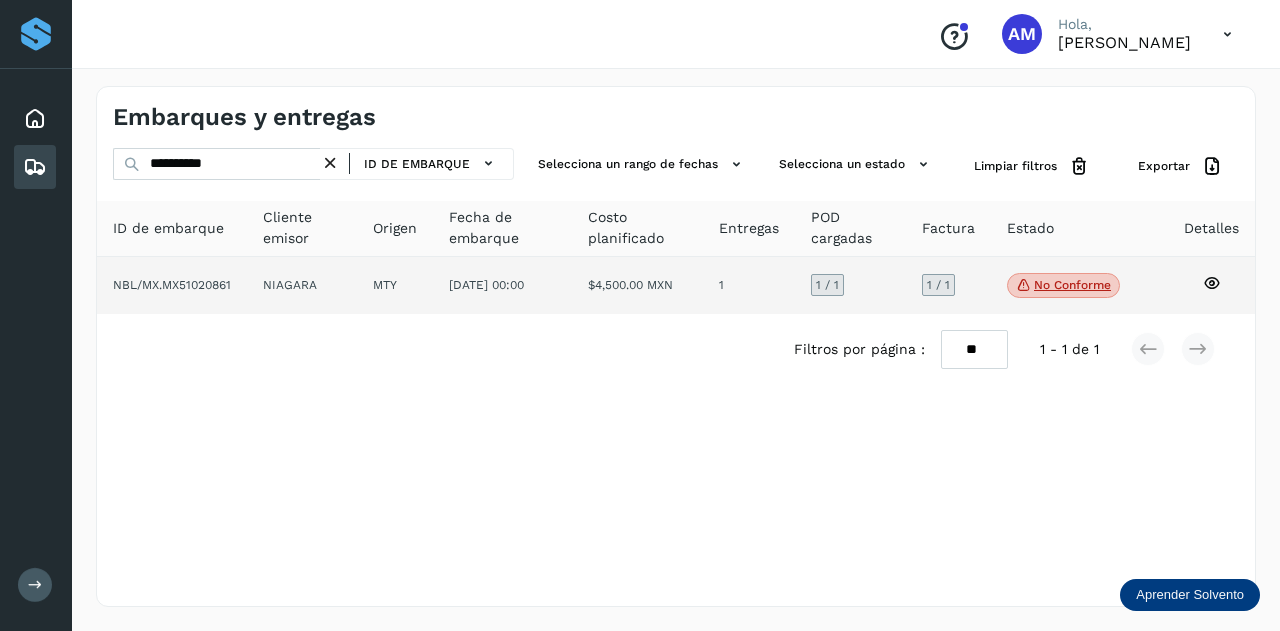 click on "MTY" 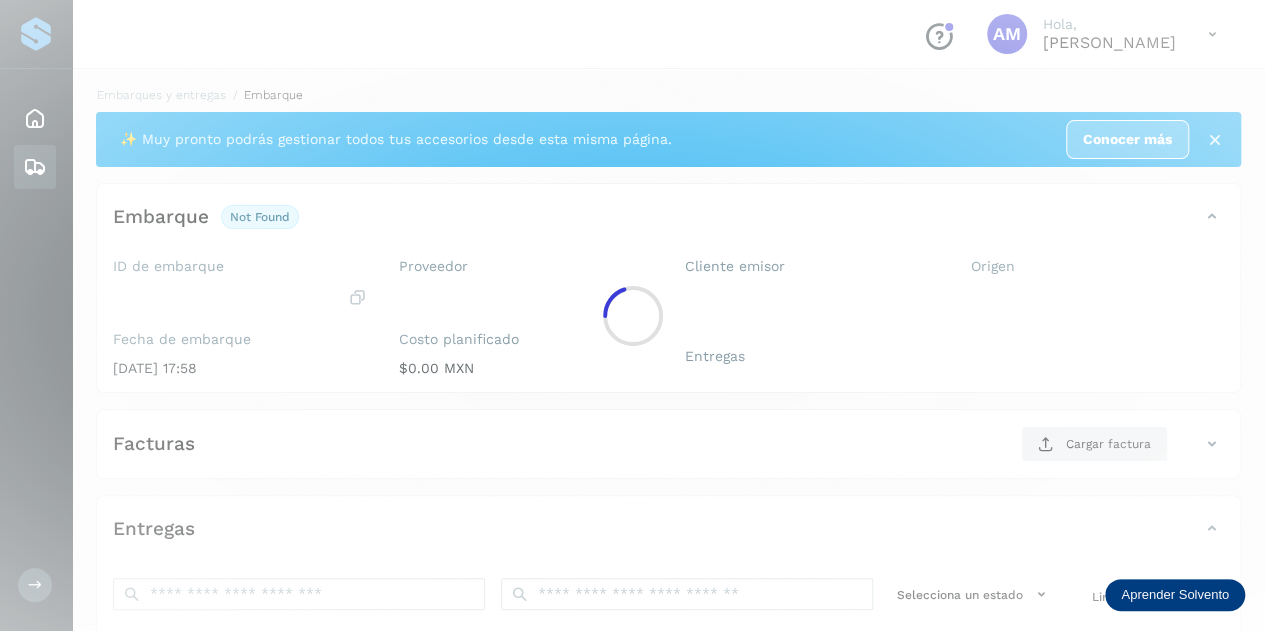 click 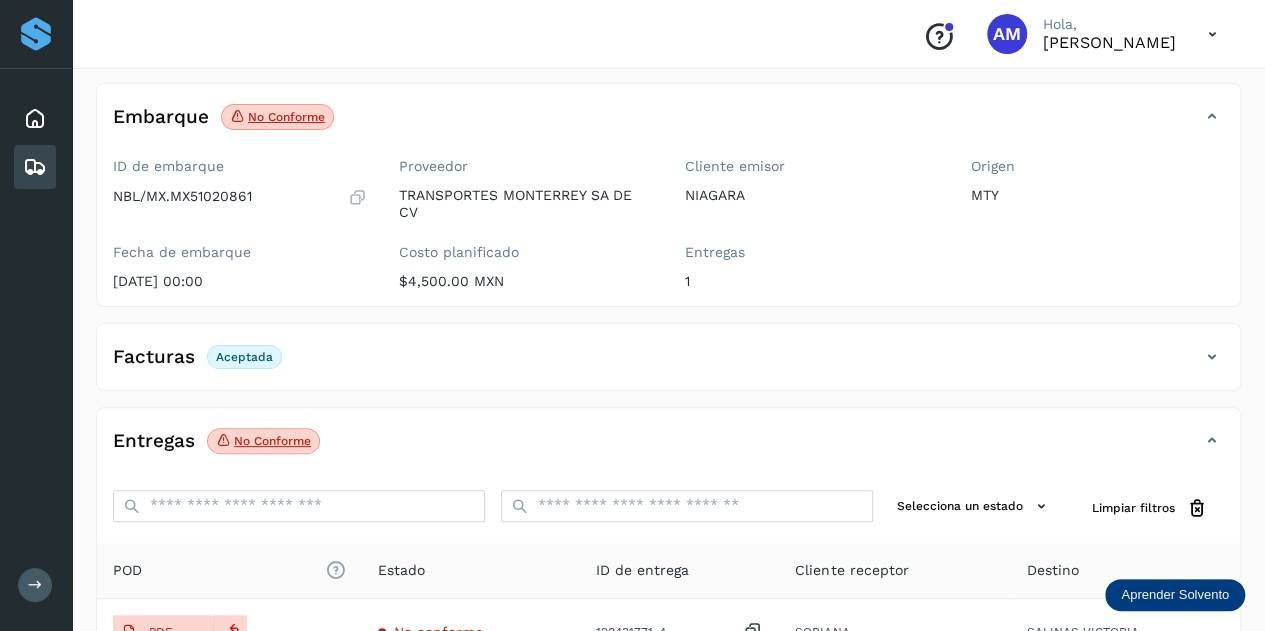 scroll, scrollTop: 200, scrollLeft: 0, axis: vertical 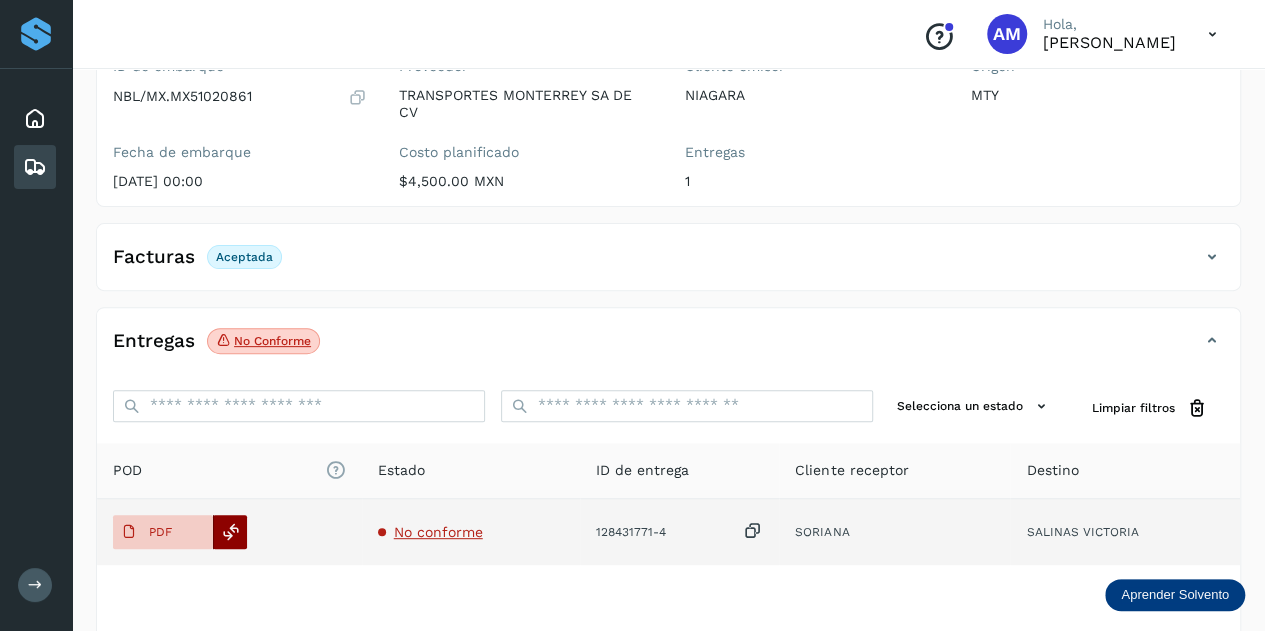 click at bounding box center [231, 532] 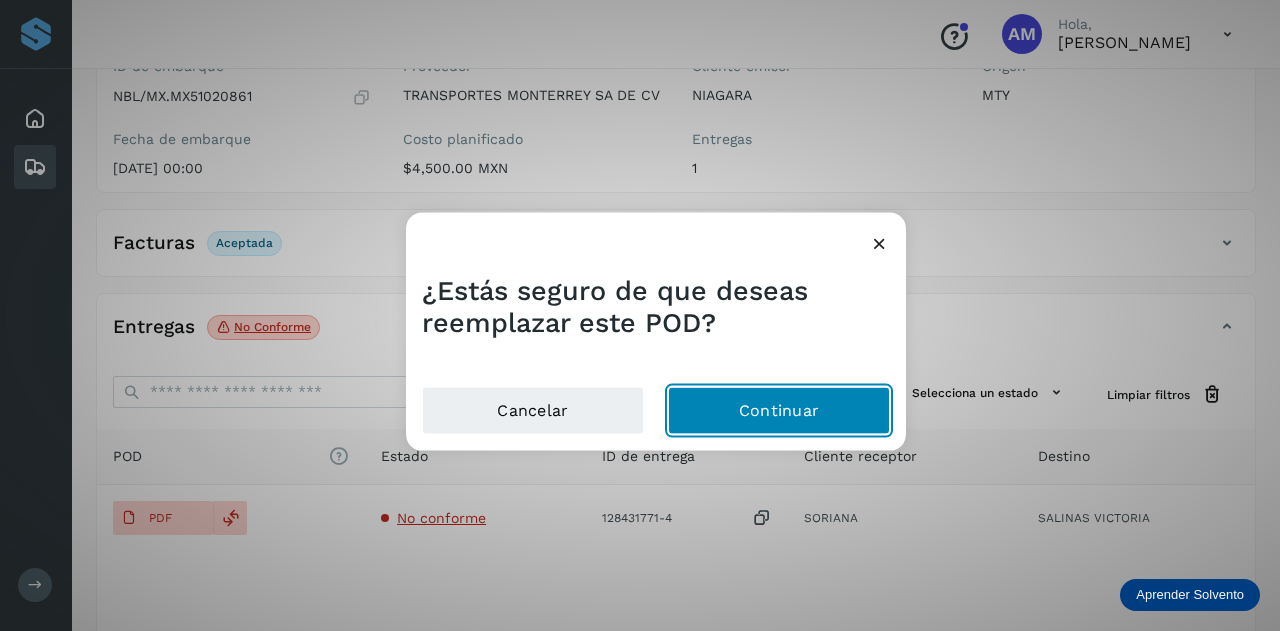 click on "Continuar" 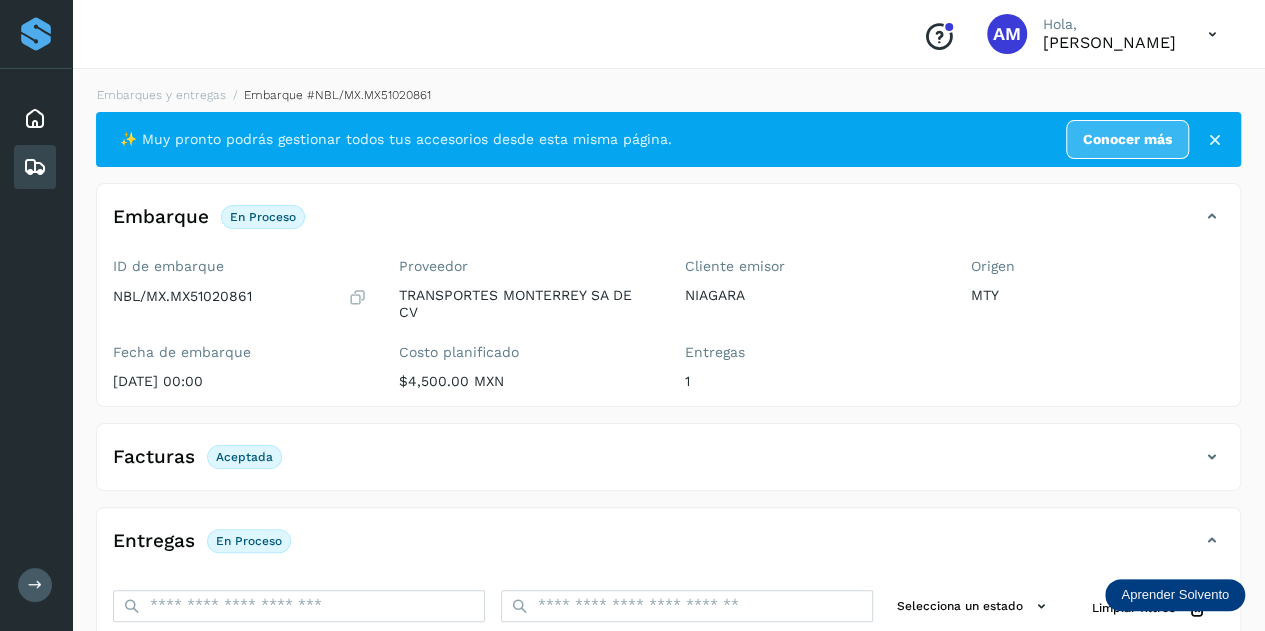 scroll, scrollTop: 0, scrollLeft: 0, axis: both 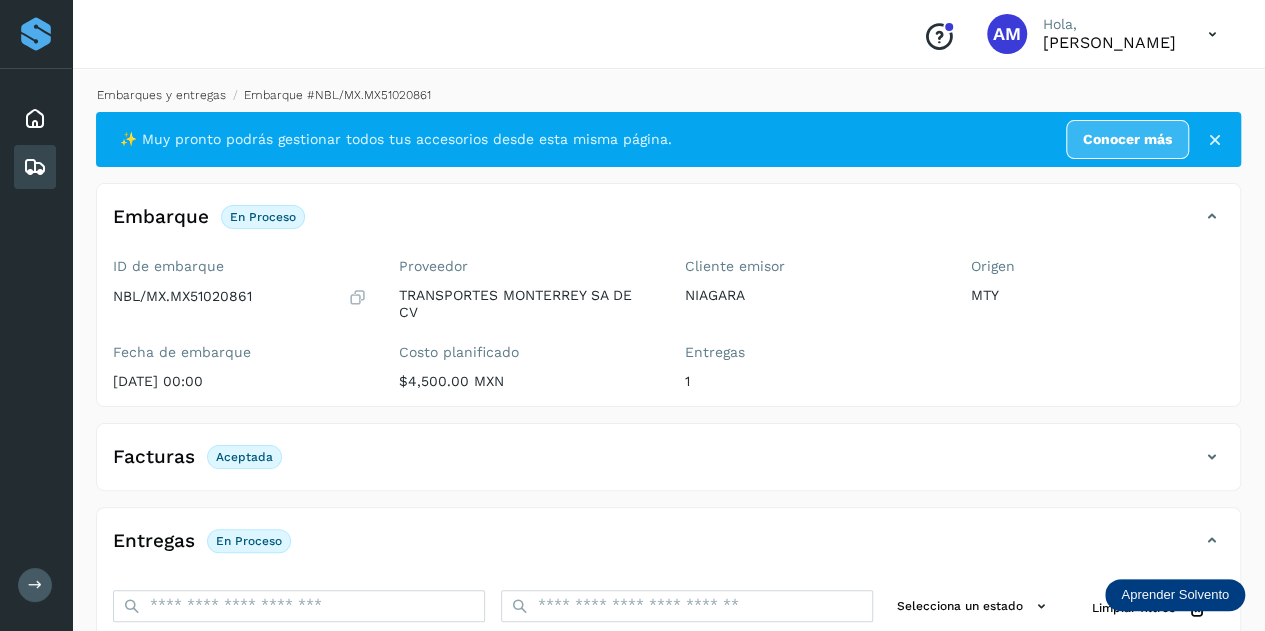 click on "Embarques y entregas" at bounding box center (161, 95) 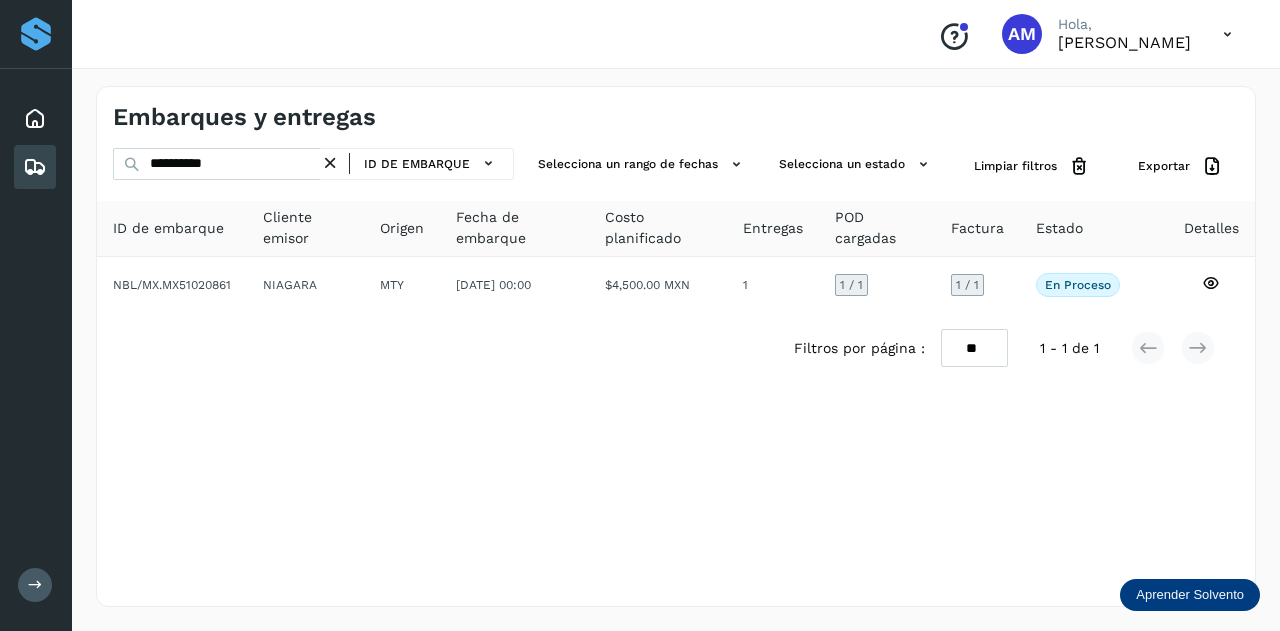 click at bounding box center [330, 163] 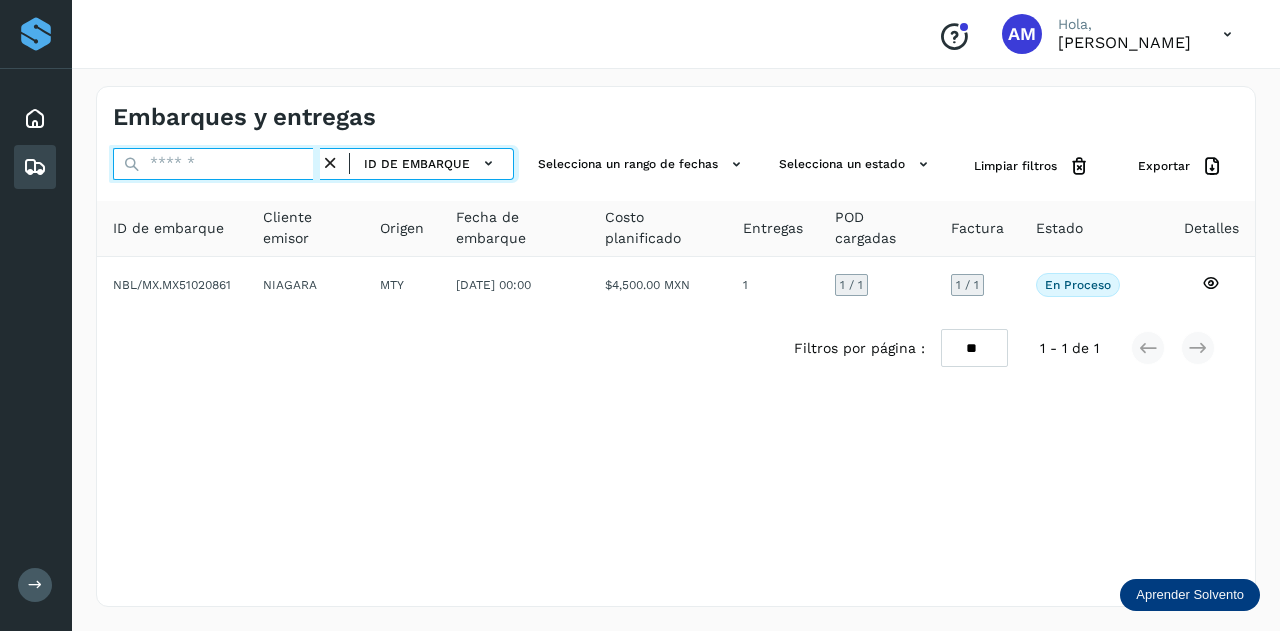 click at bounding box center (216, 164) 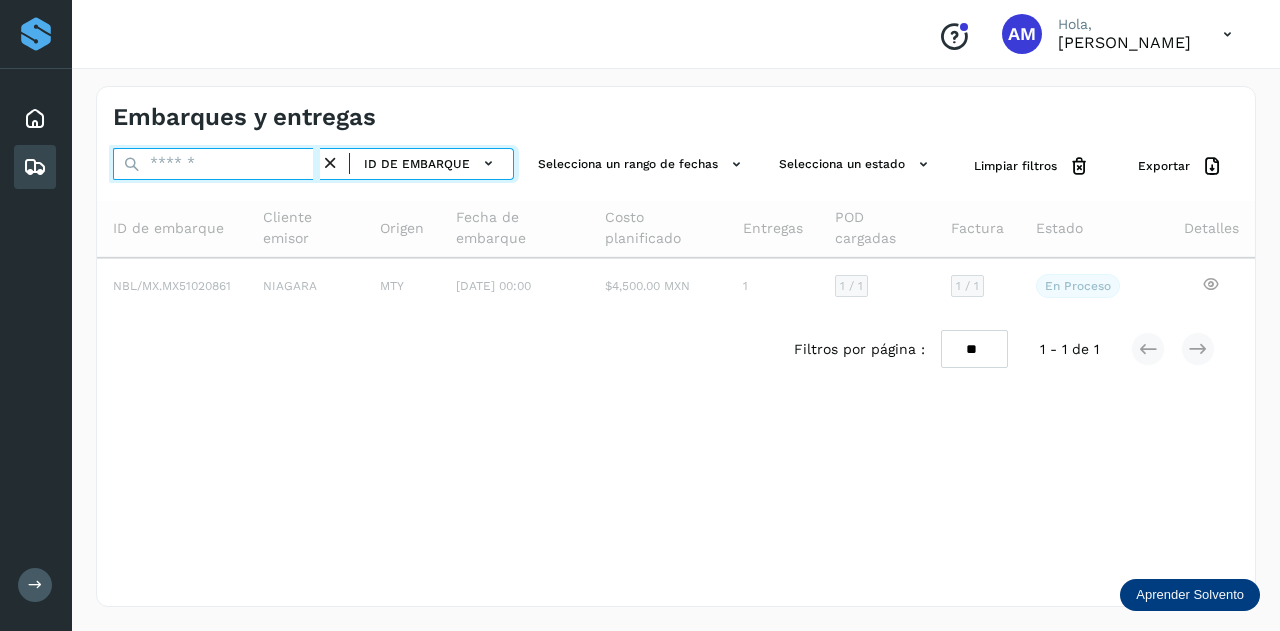 paste on "**********" 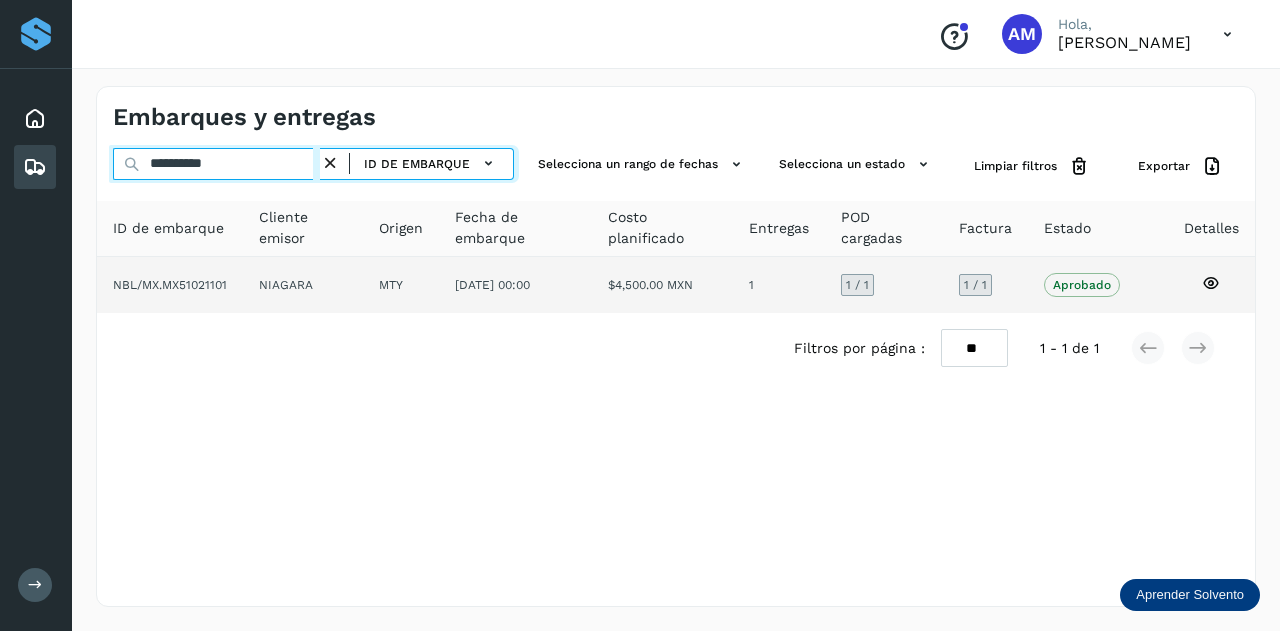 type on "**********" 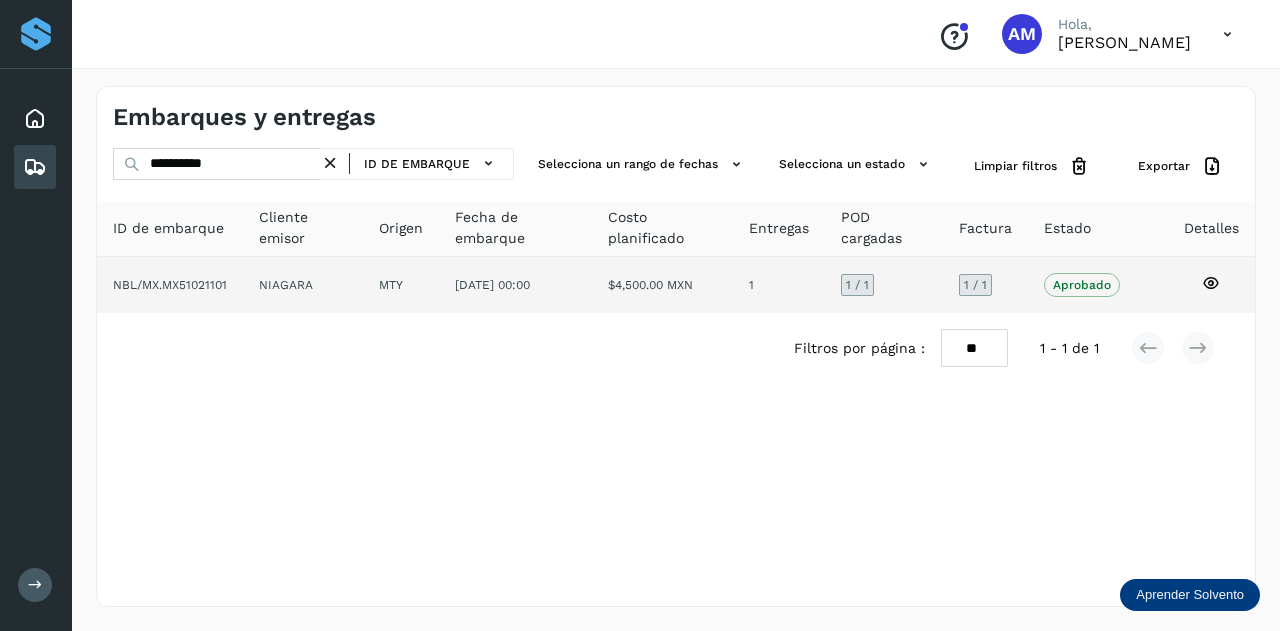 click on "NIAGARA" 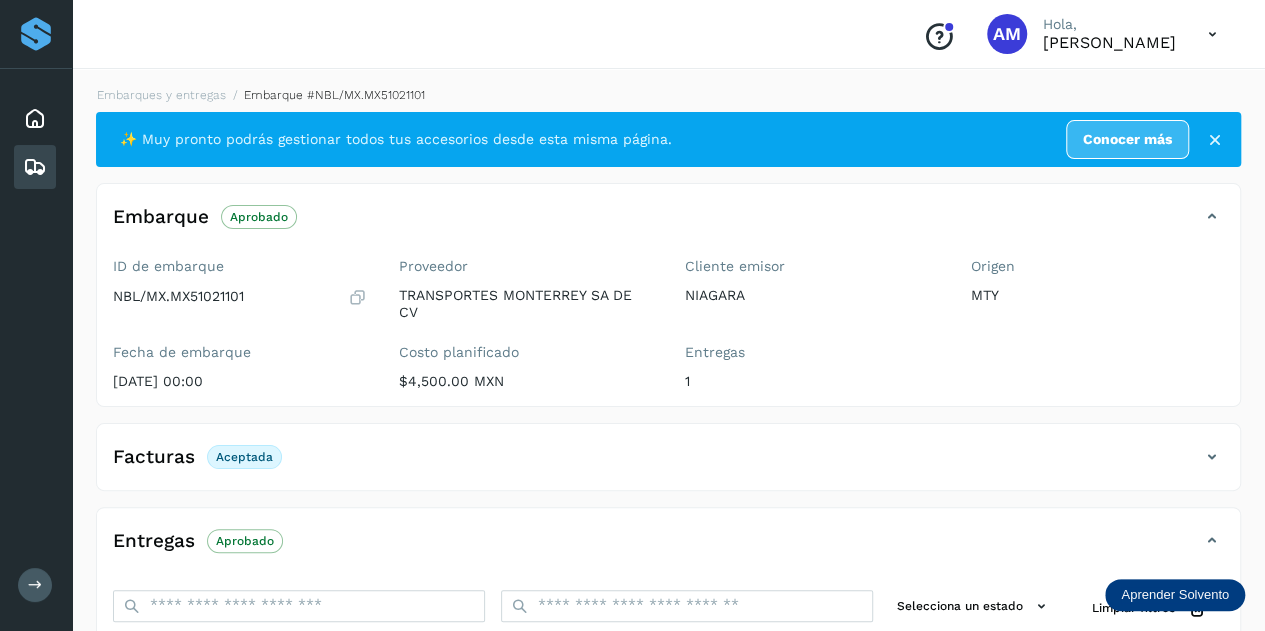 scroll, scrollTop: 200, scrollLeft: 0, axis: vertical 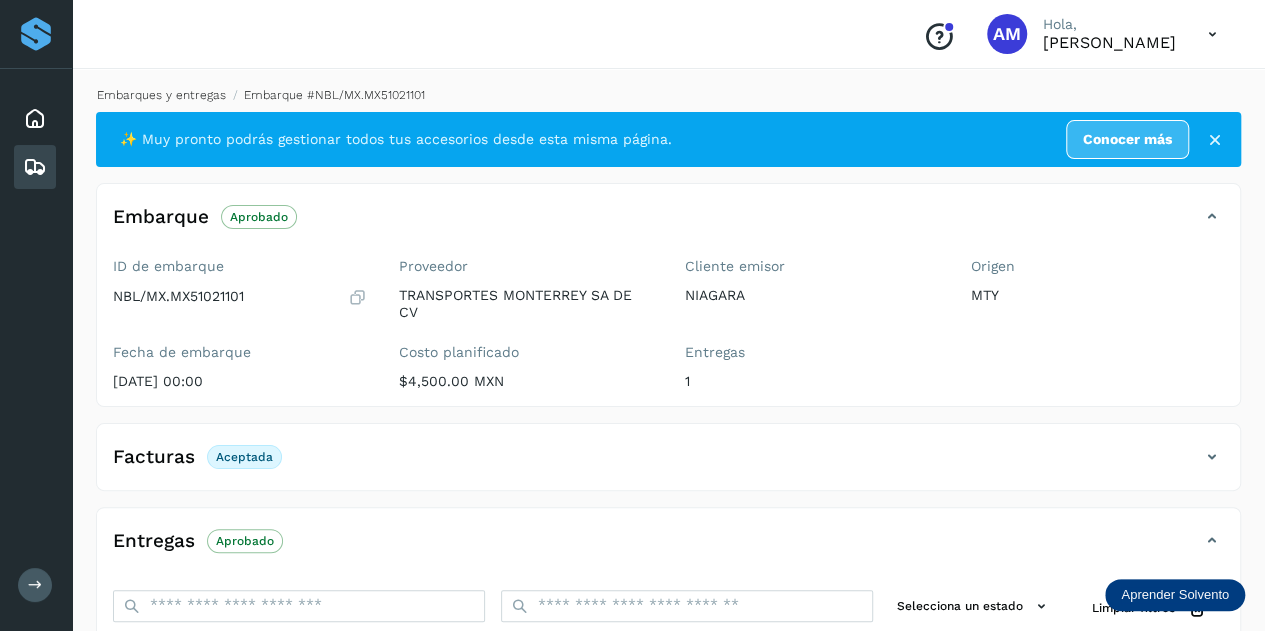 click on "Embarques y entregas" at bounding box center (161, 95) 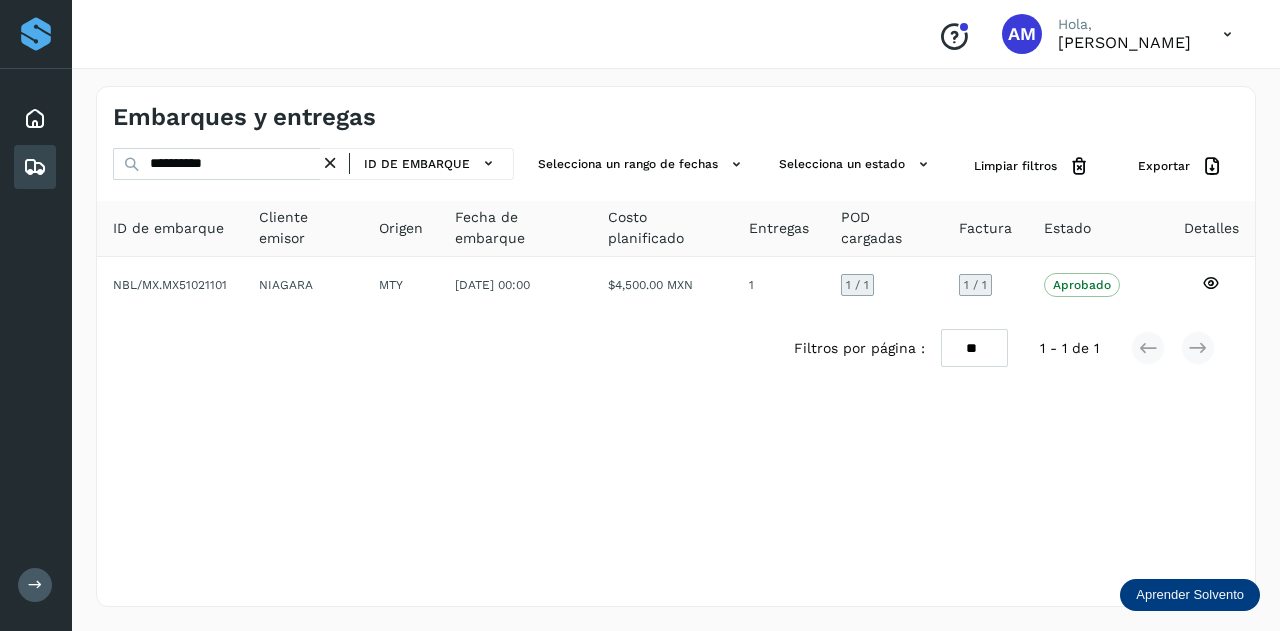 drag, startPoint x: 337, startPoint y: 163, endPoint x: 294, endPoint y: 164, distance: 43.011627 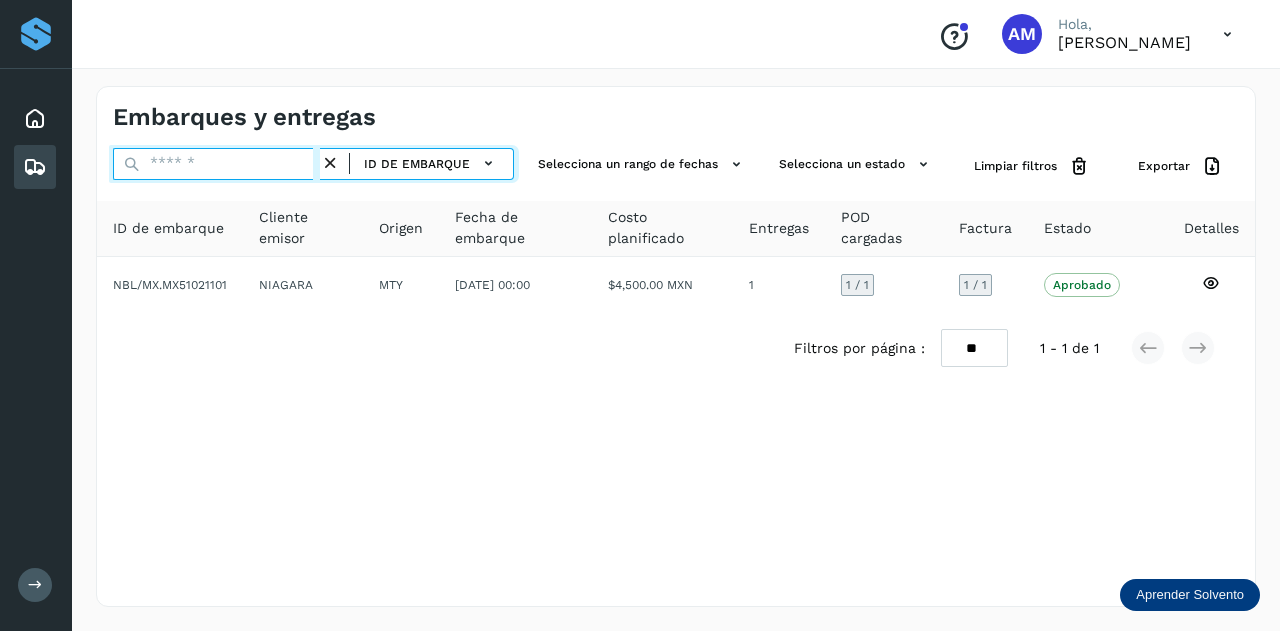 click at bounding box center [216, 164] 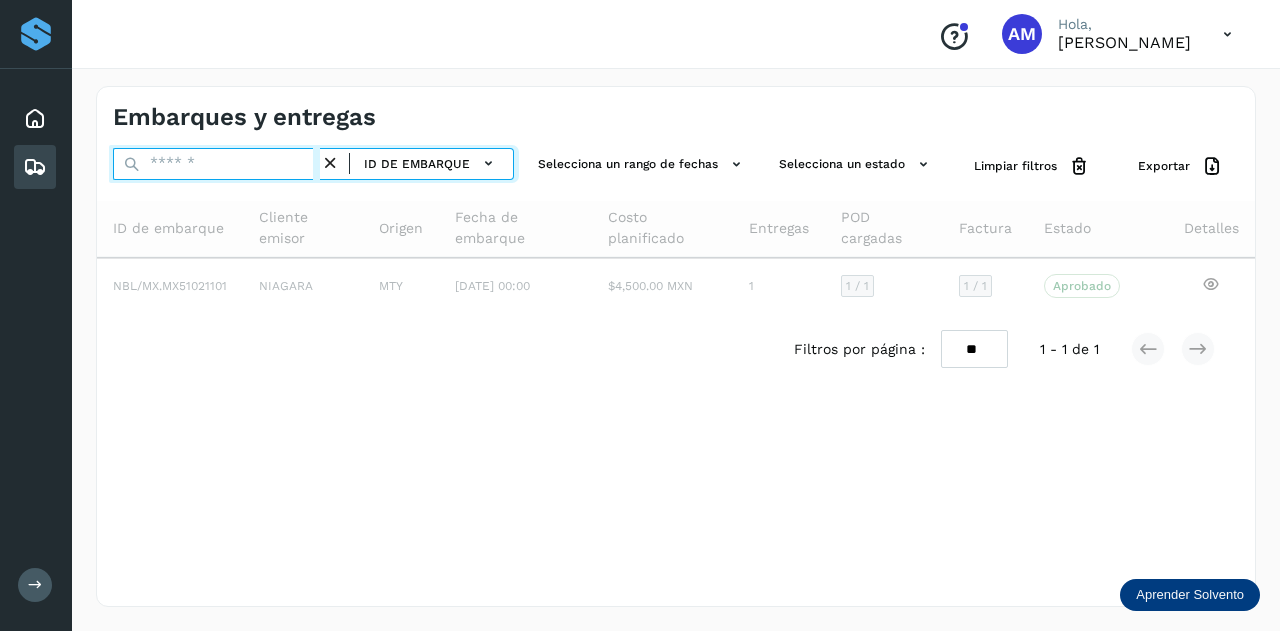 paste on "**********" 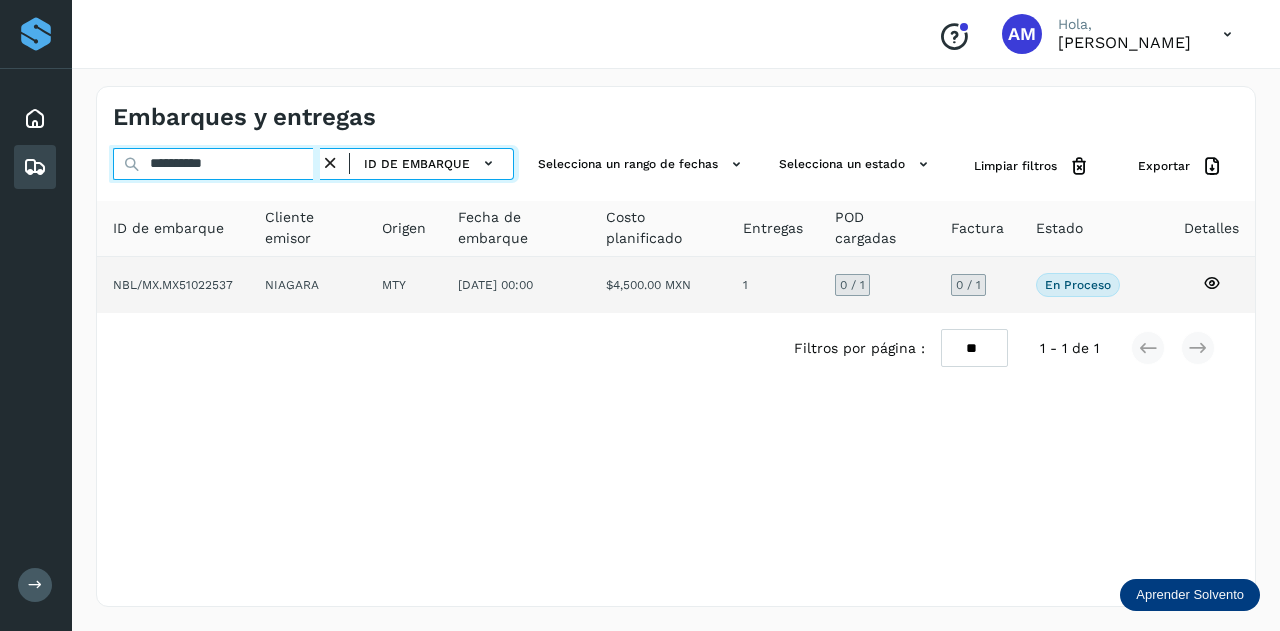 type on "**********" 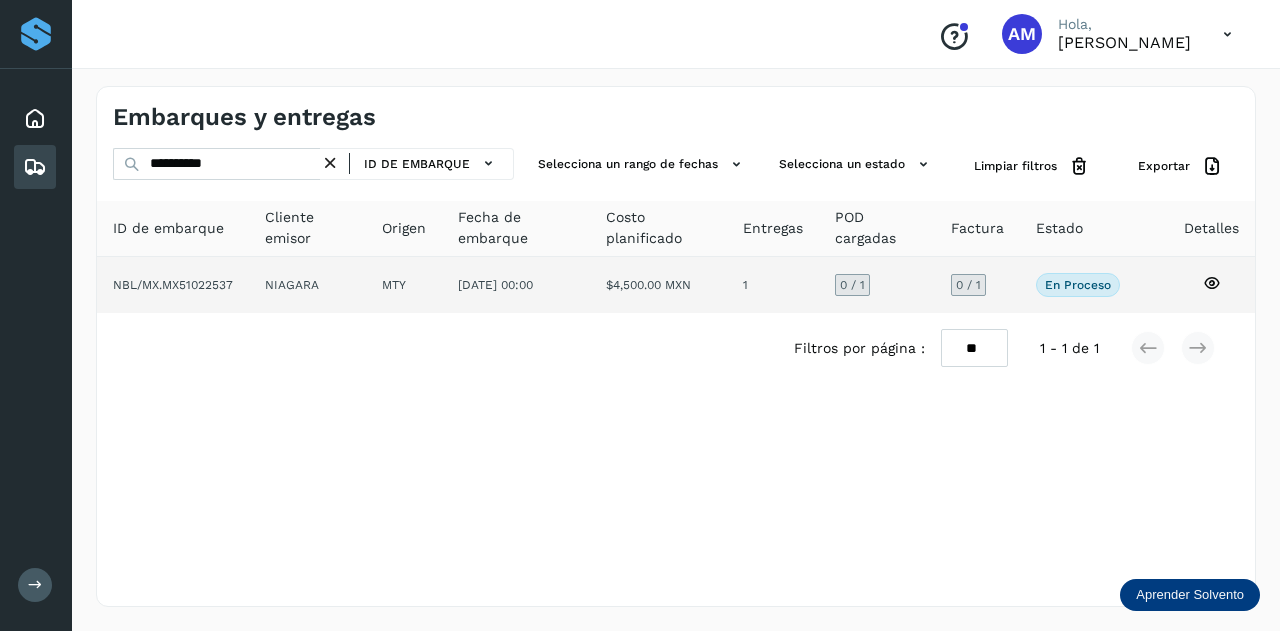 click on "NIAGARA" 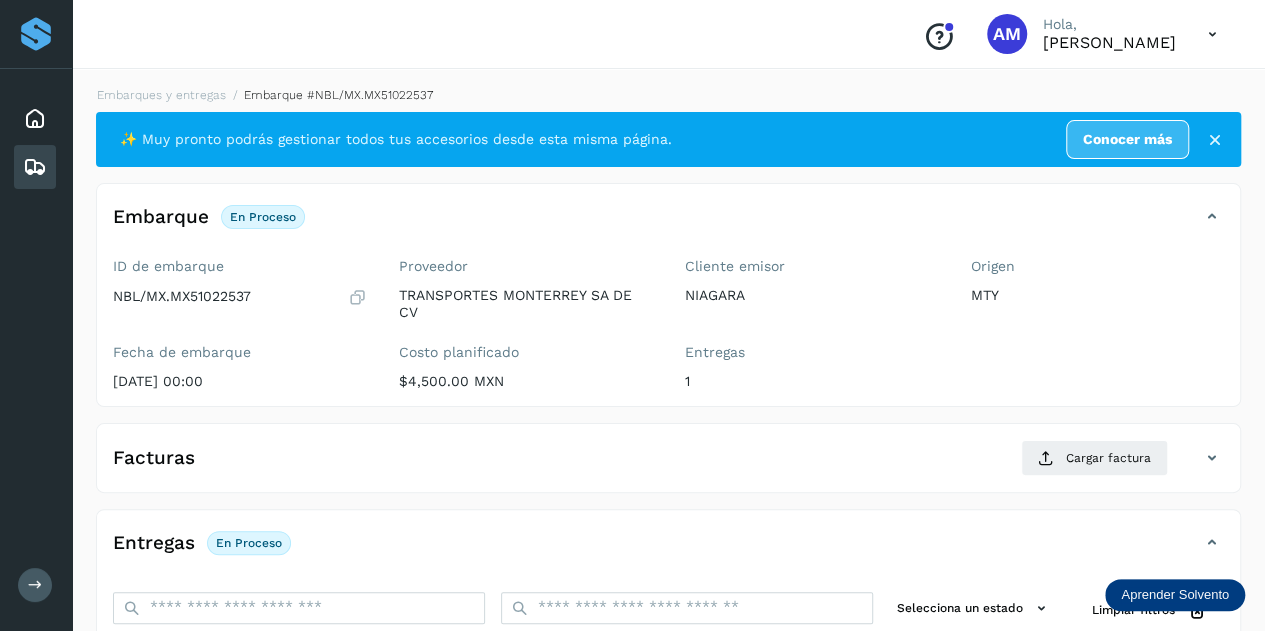 scroll, scrollTop: 200, scrollLeft: 0, axis: vertical 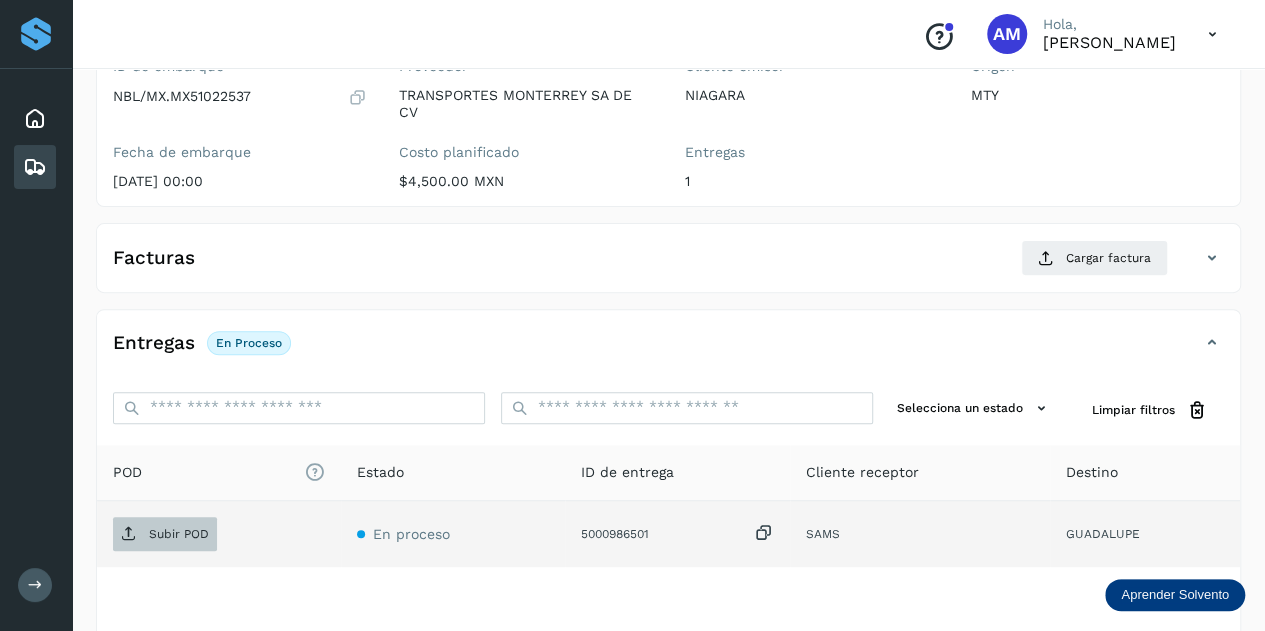 click on "Subir POD" at bounding box center [179, 534] 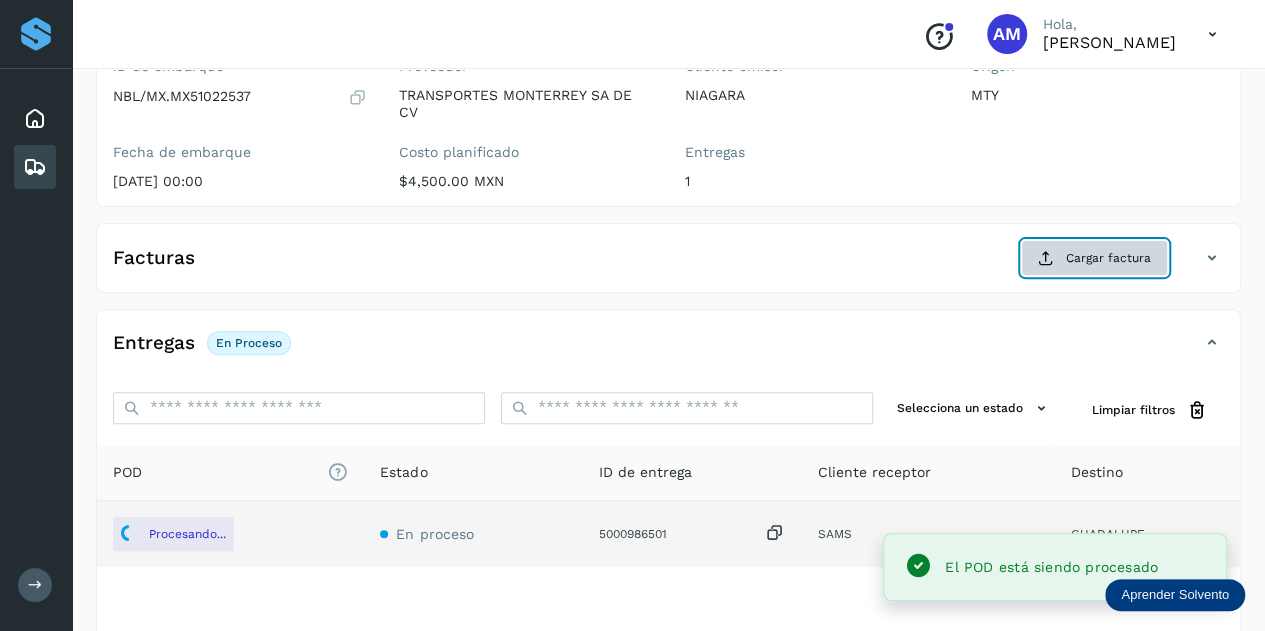 click on "Cargar factura" at bounding box center [1094, 258] 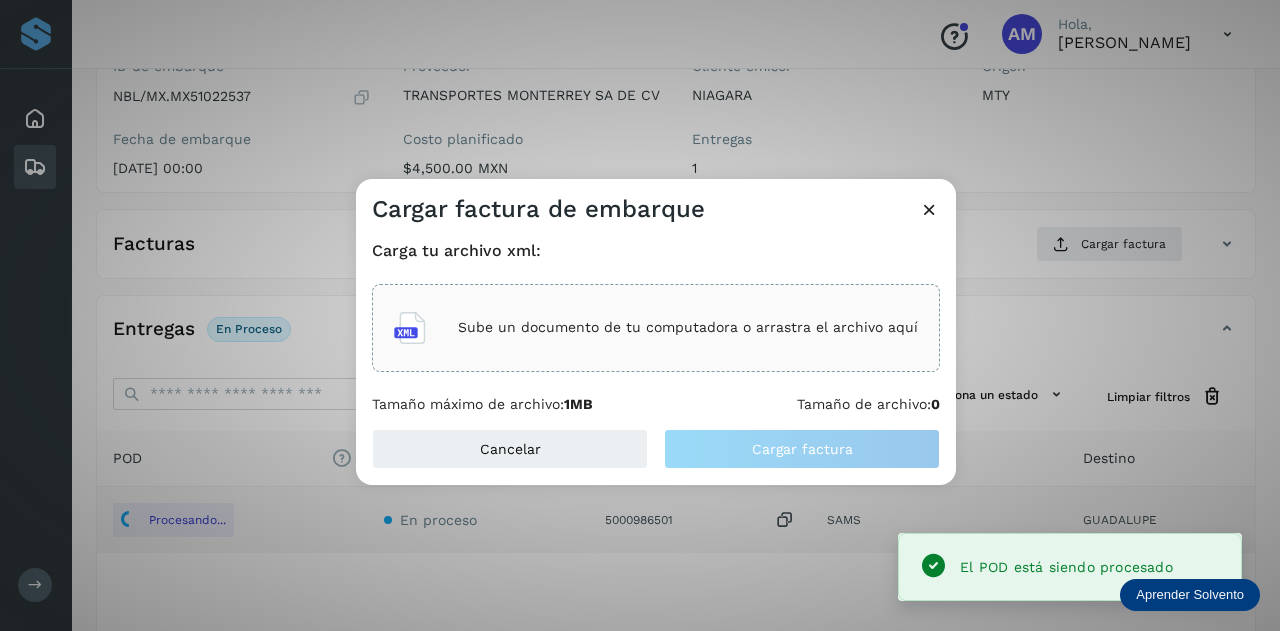 click on "Sube un documento de tu computadora o arrastra el archivo aquí" 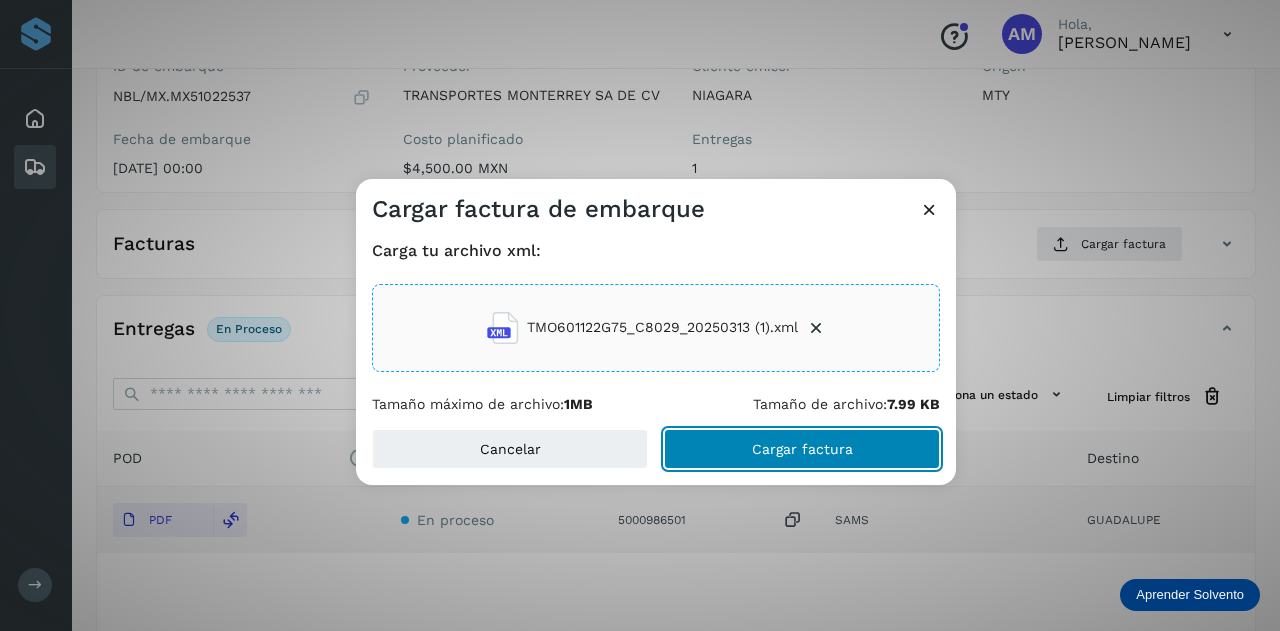 click on "Cargar factura" 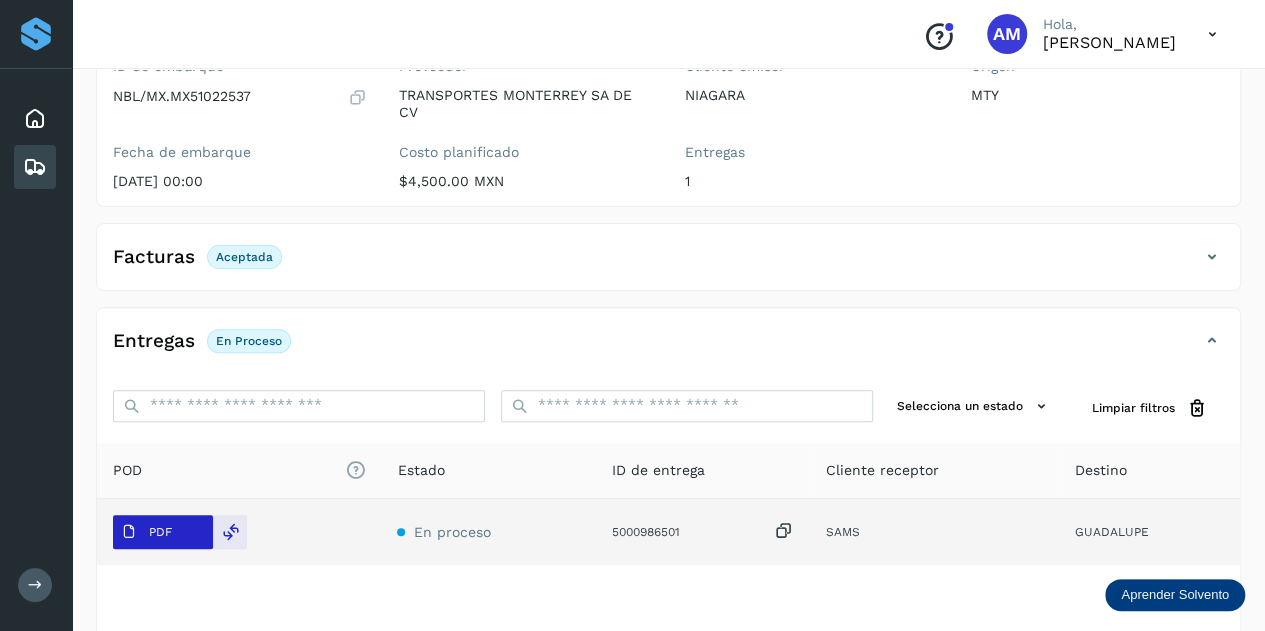 click on "PDF" at bounding box center (163, 532) 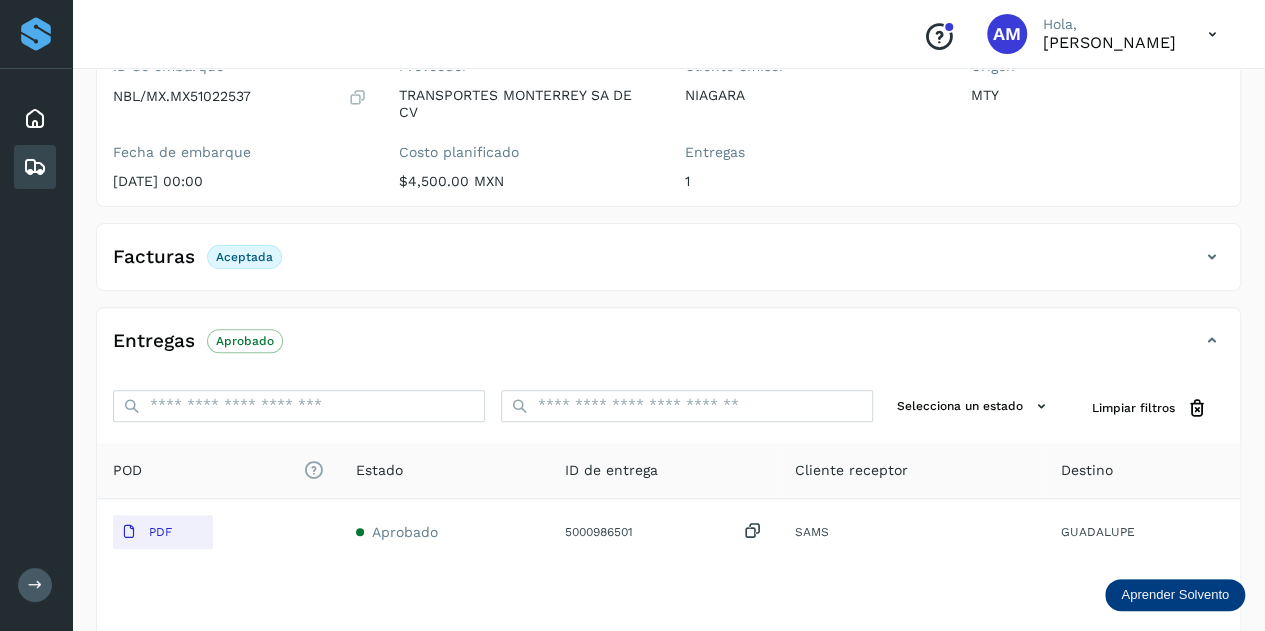 scroll, scrollTop: 0, scrollLeft: 0, axis: both 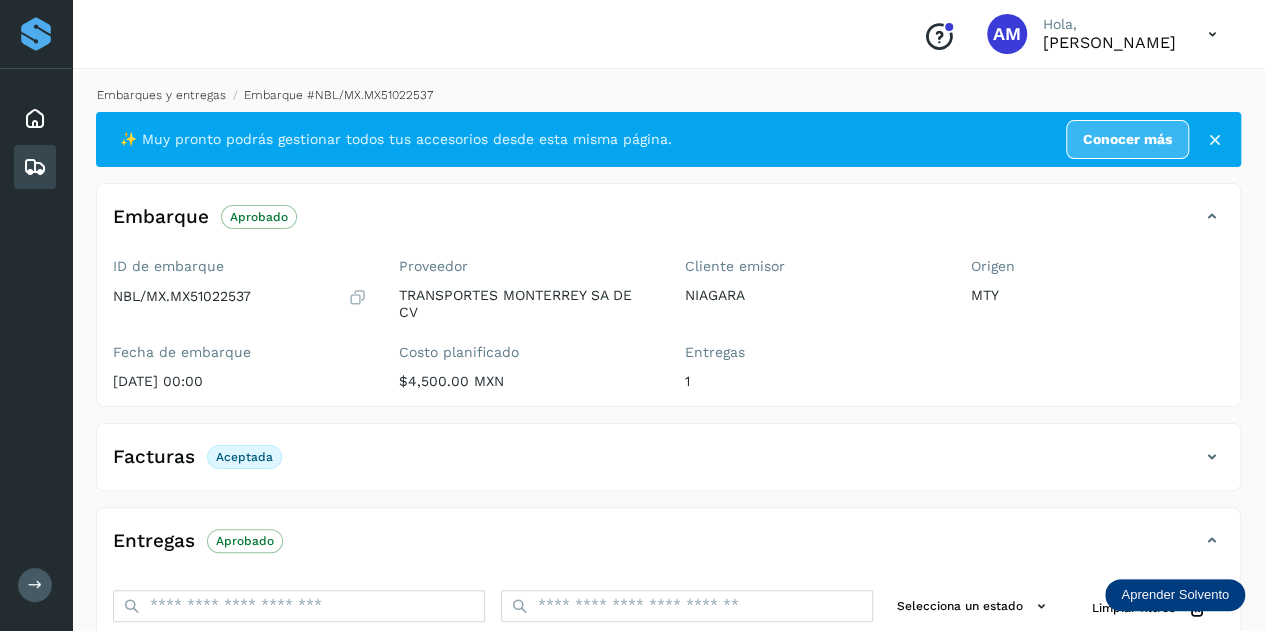 click on "Embarques y entregas" at bounding box center (161, 95) 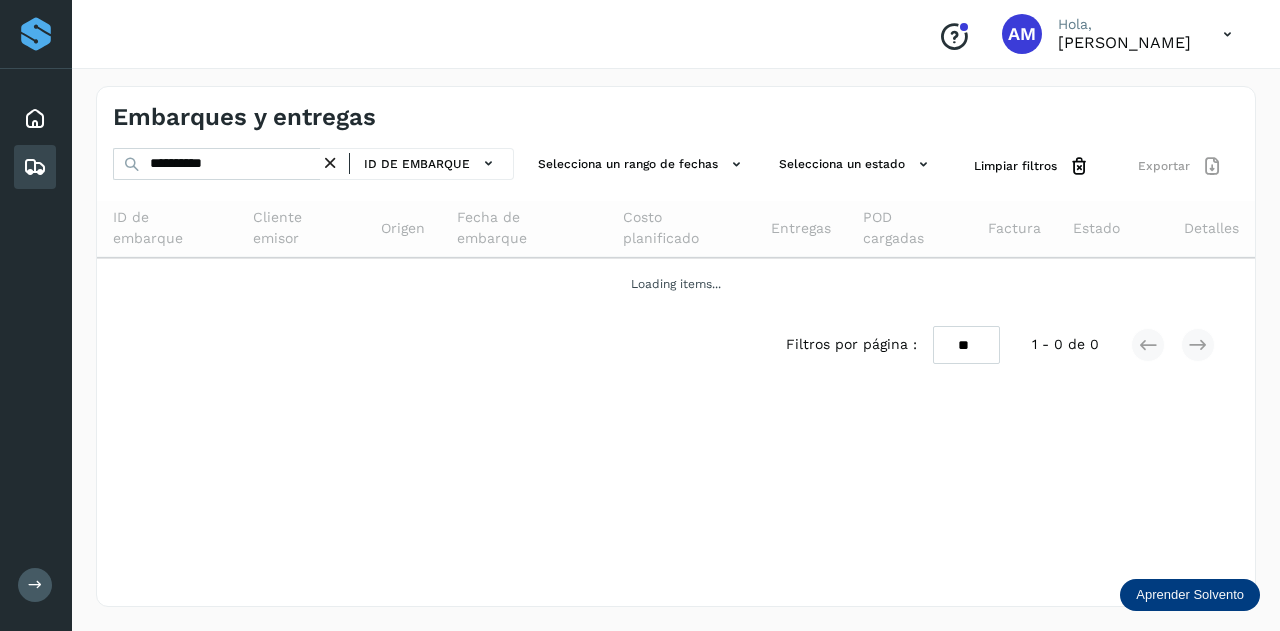 click at bounding box center (330, 163) 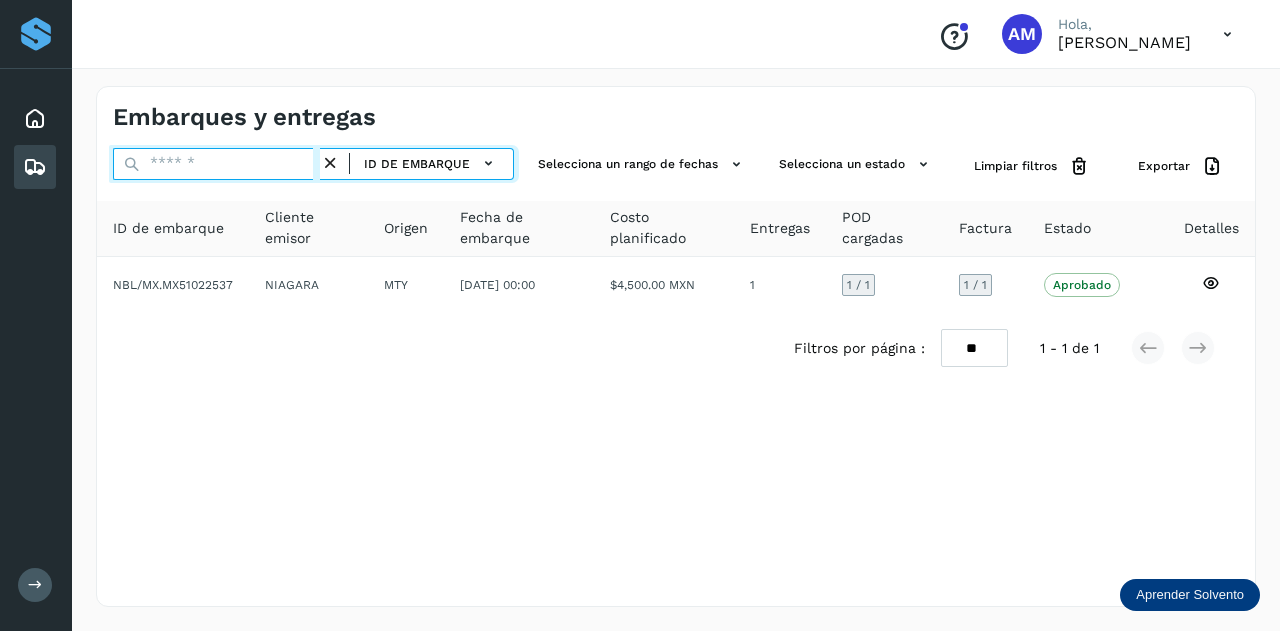 click at bounding box center (216, 164) 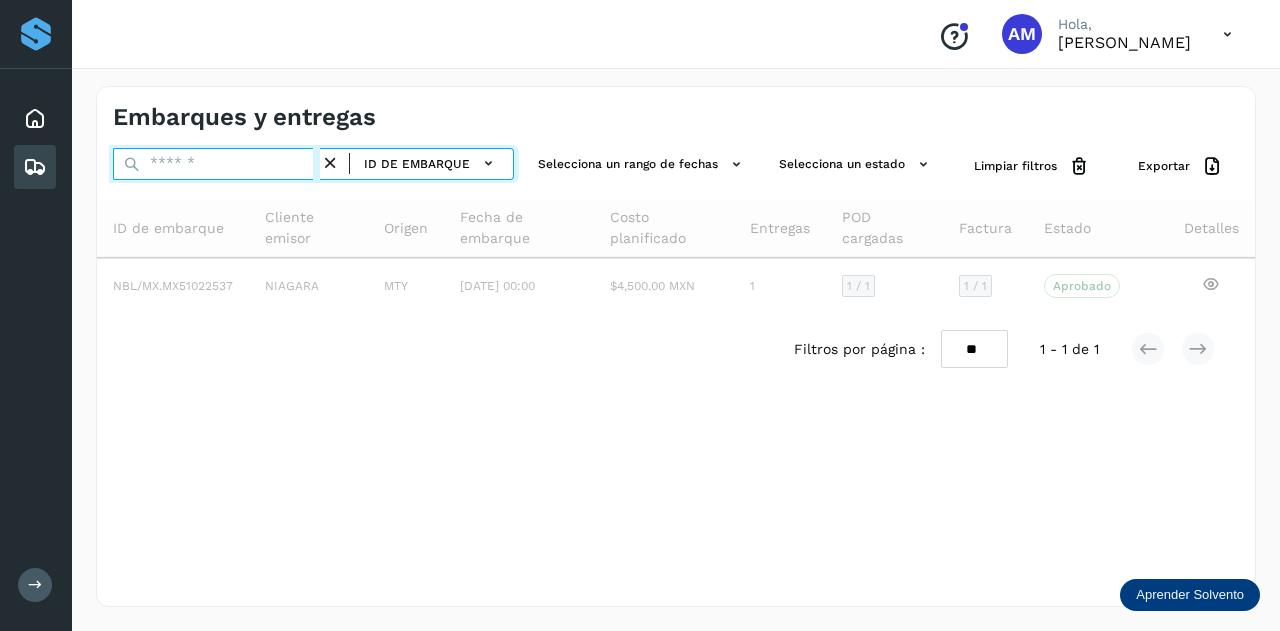 paste on "**********" 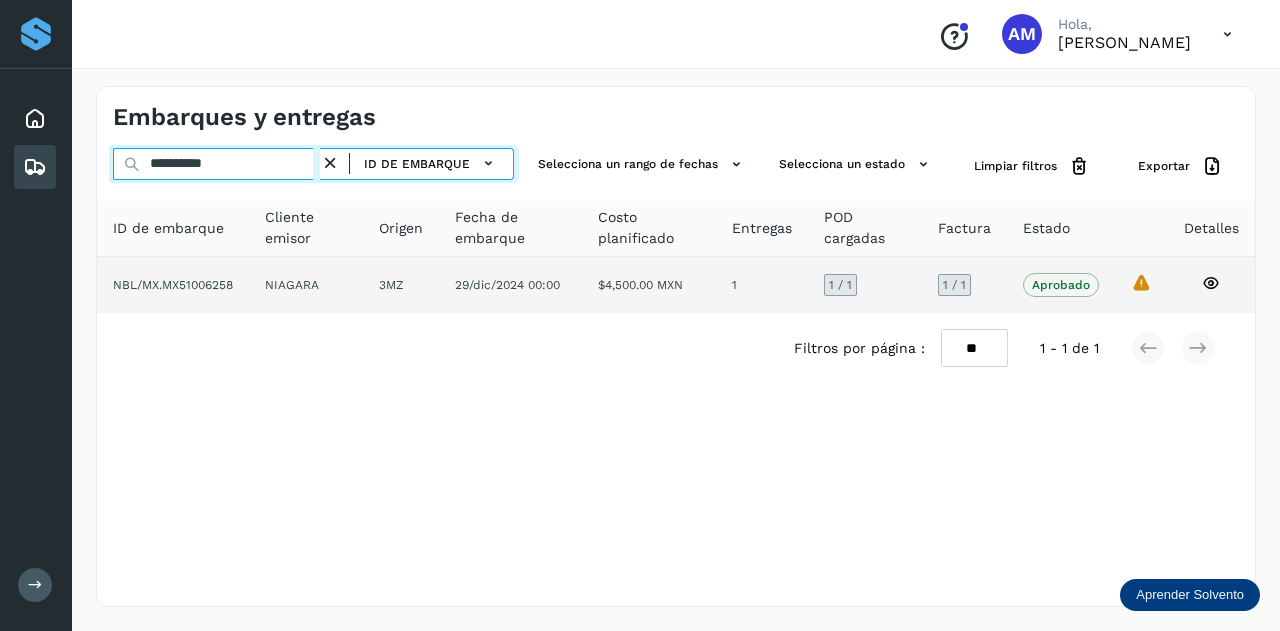 type on "**********" 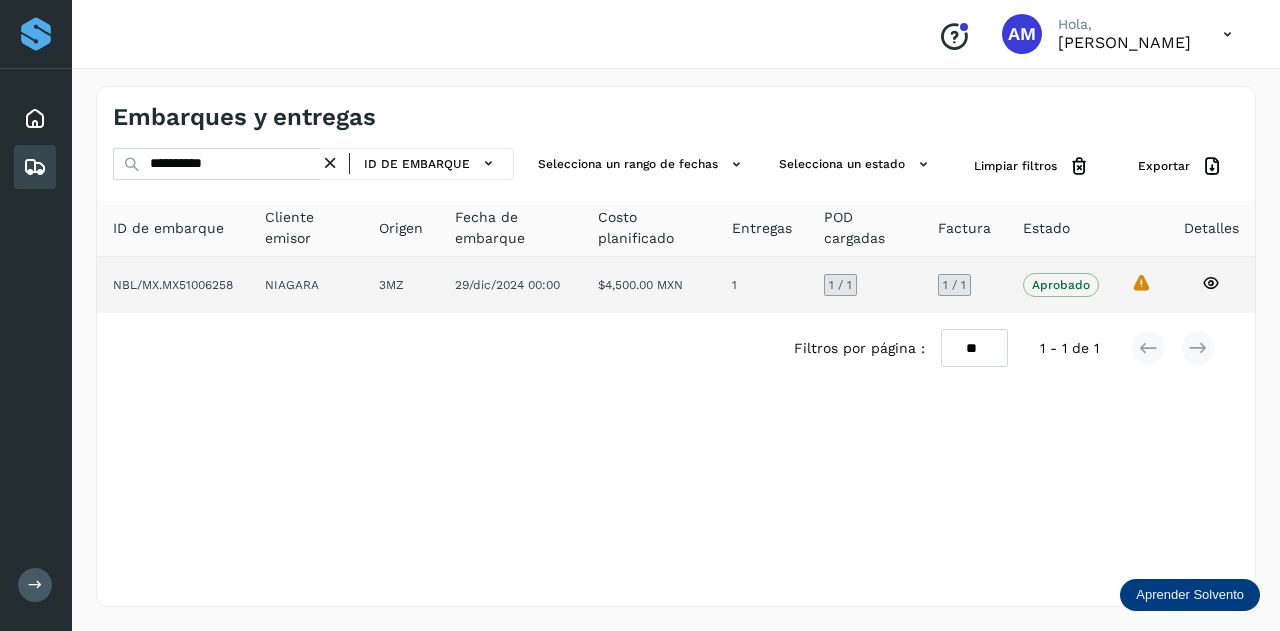 click on "3MZ" 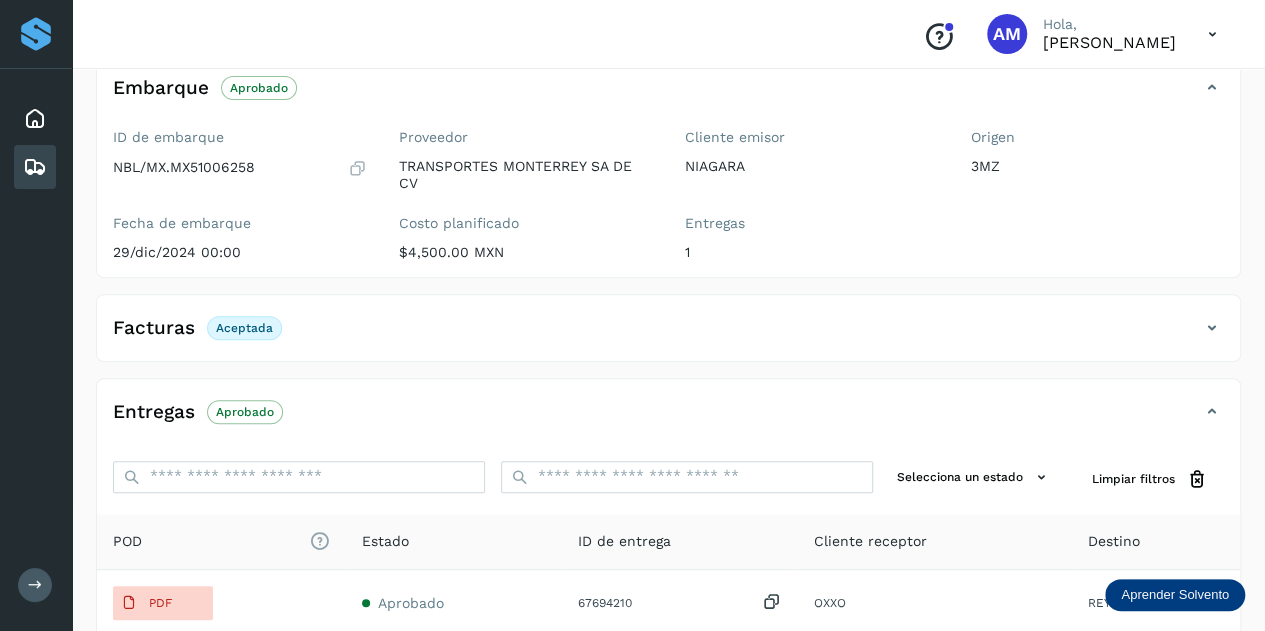 scroll, scrollTop: 300, scrollLeft: 0, axis: vertical 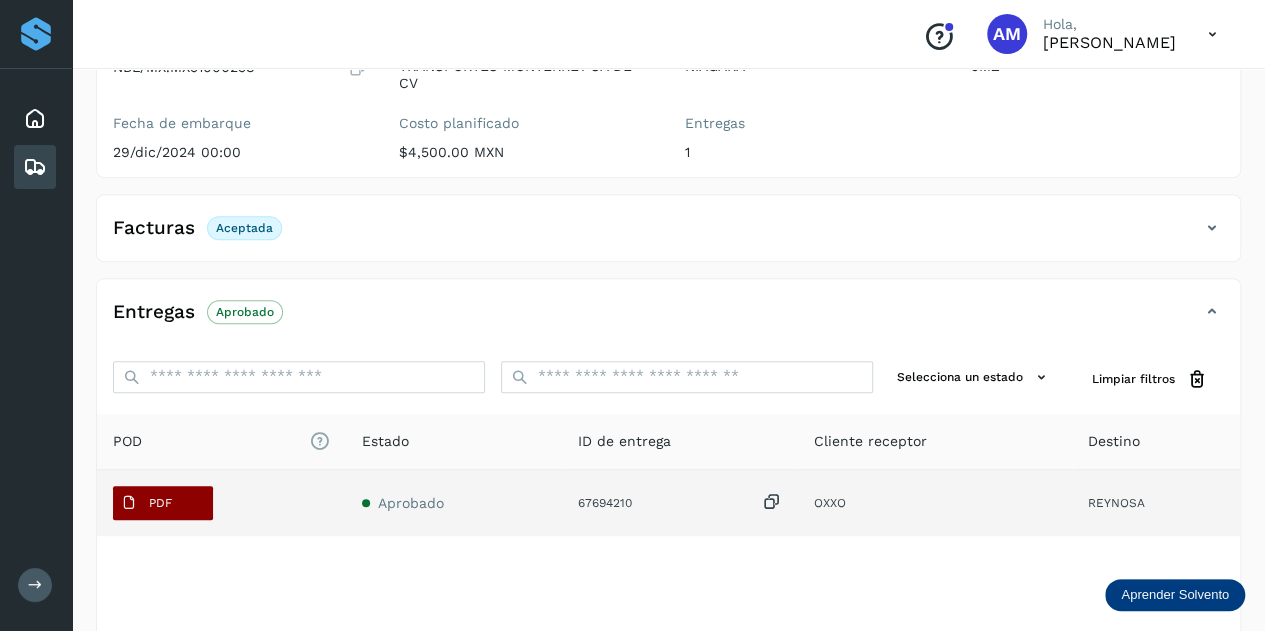 click on "PDF" at bounding box center (163, 503) 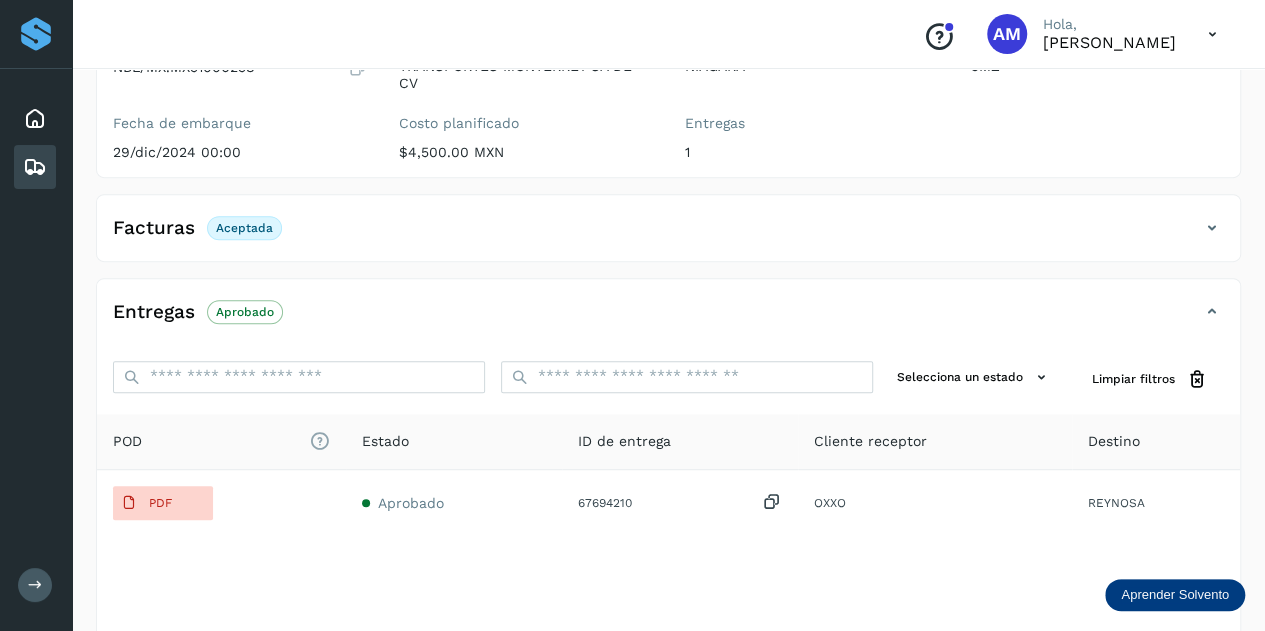 type 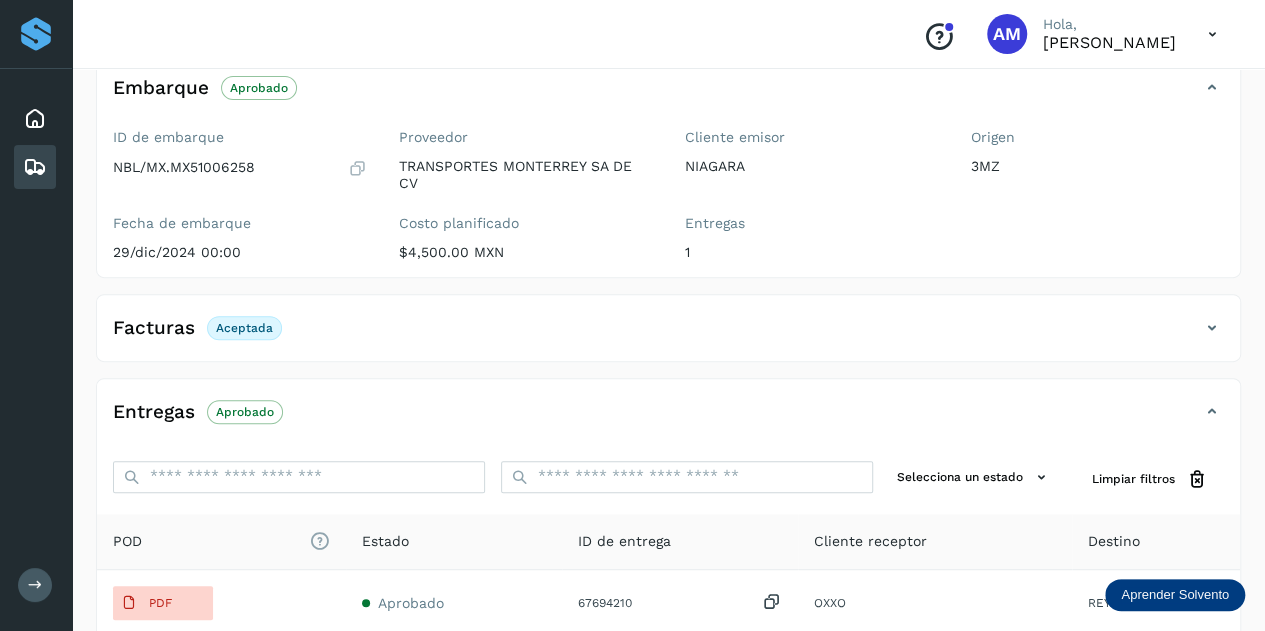 scroll, scrollTop: 0, scrollLeft: 0, axis: both 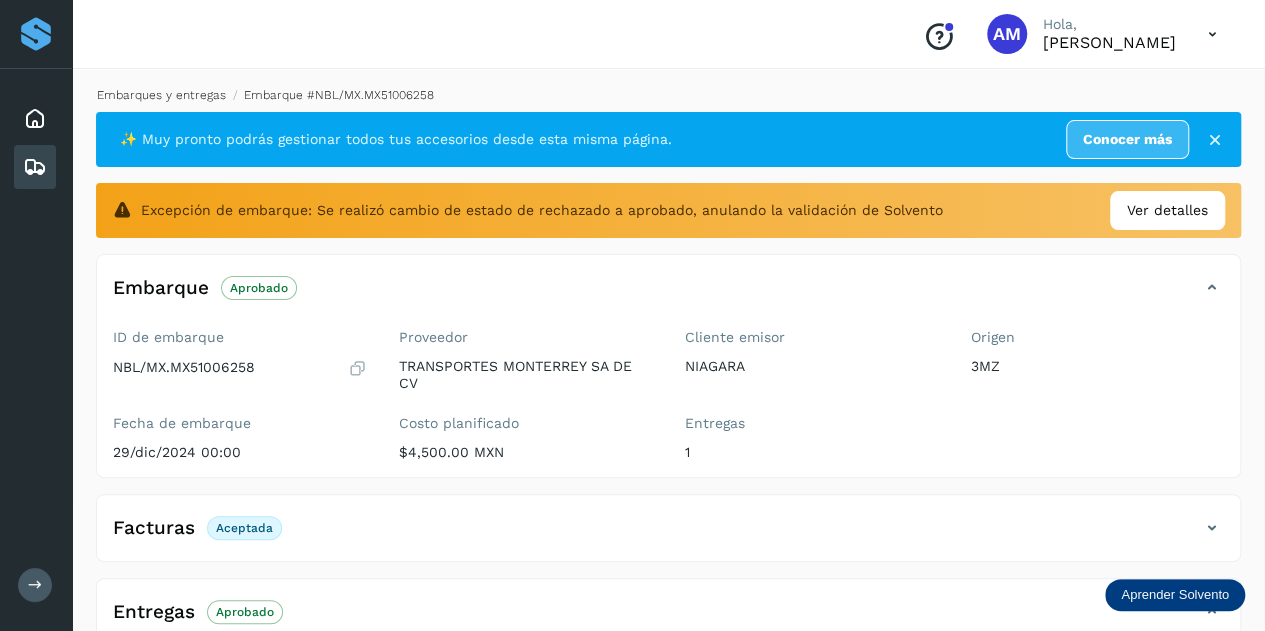 click on "Embarques y entregas" at bounding box center [161, 95] 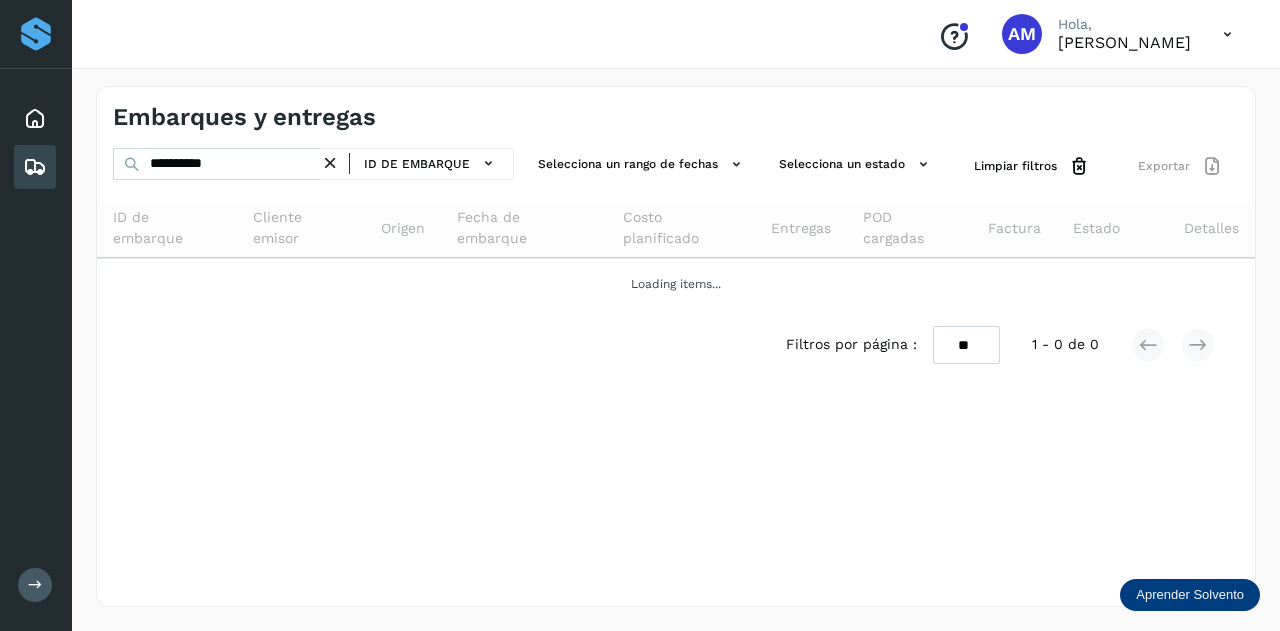click at bounding box center (330, 163) 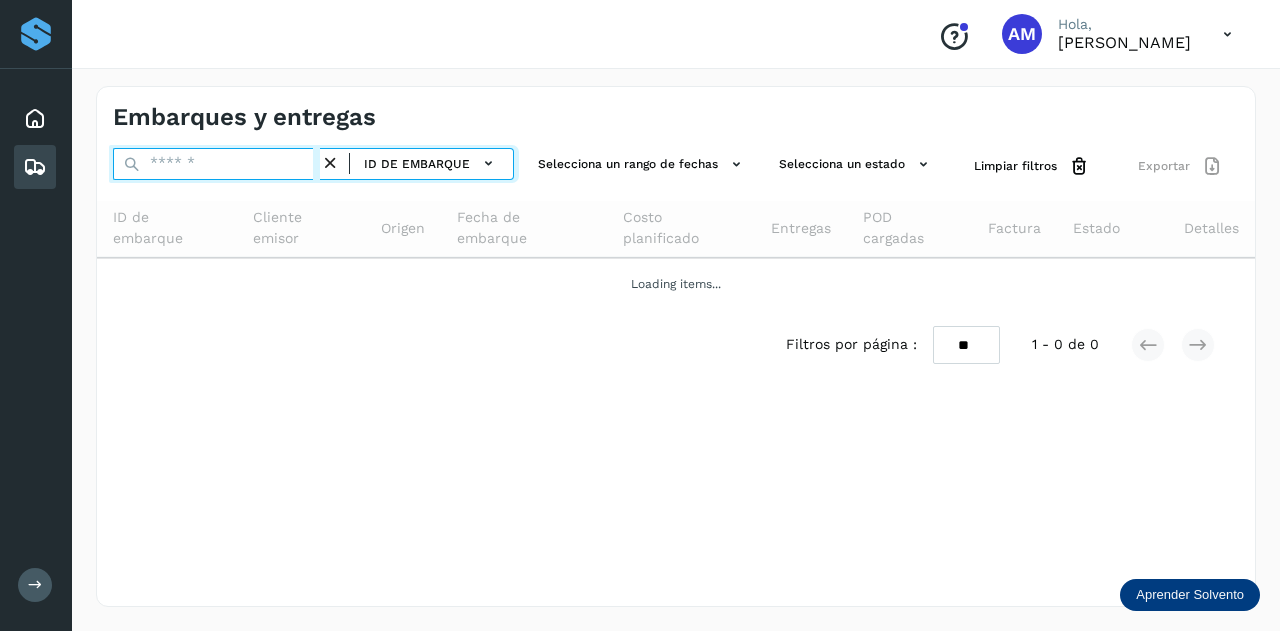 click at bounding box center [216, 164] 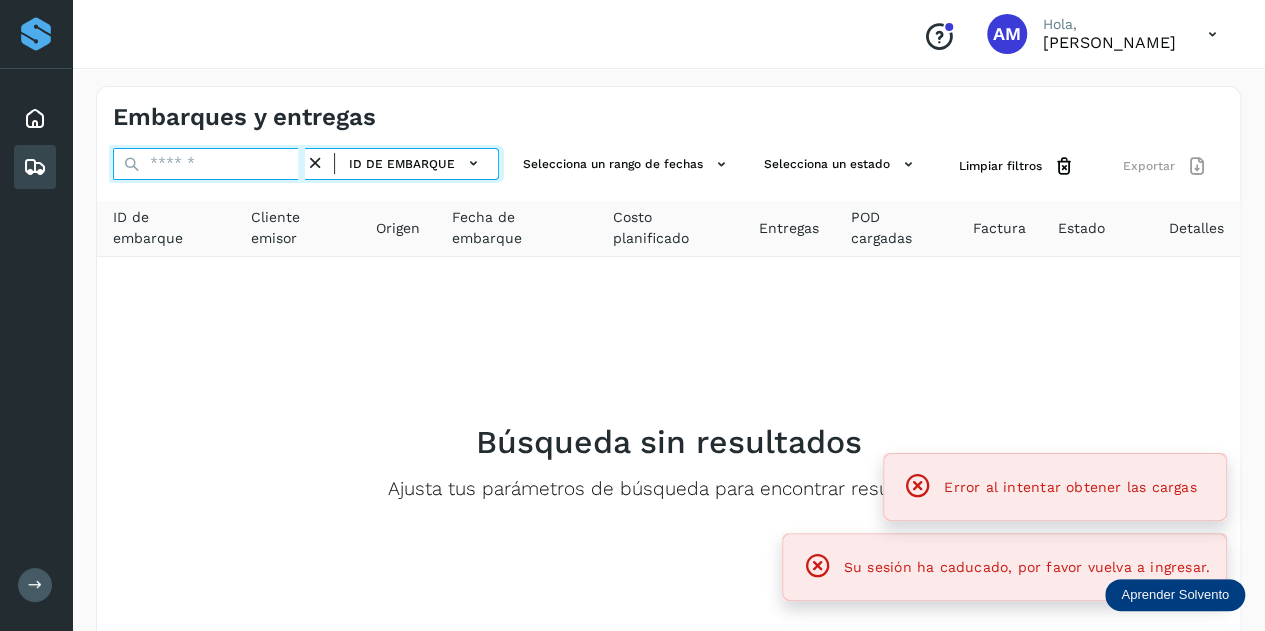 paste on "**********" 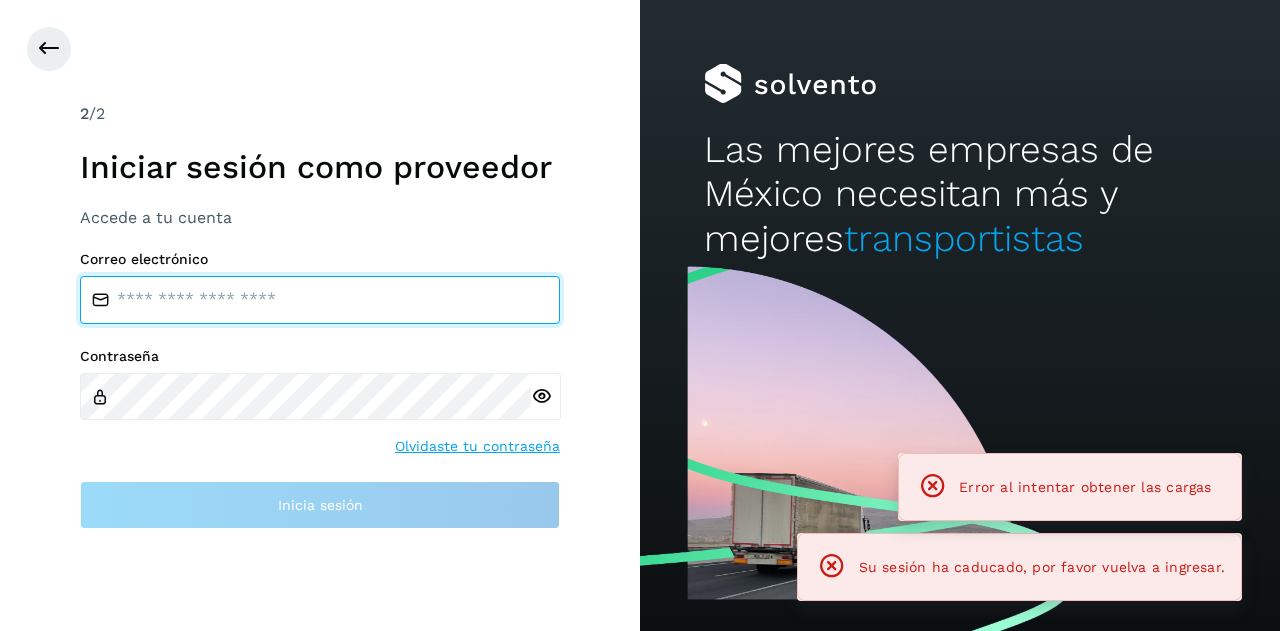 type on "**********" 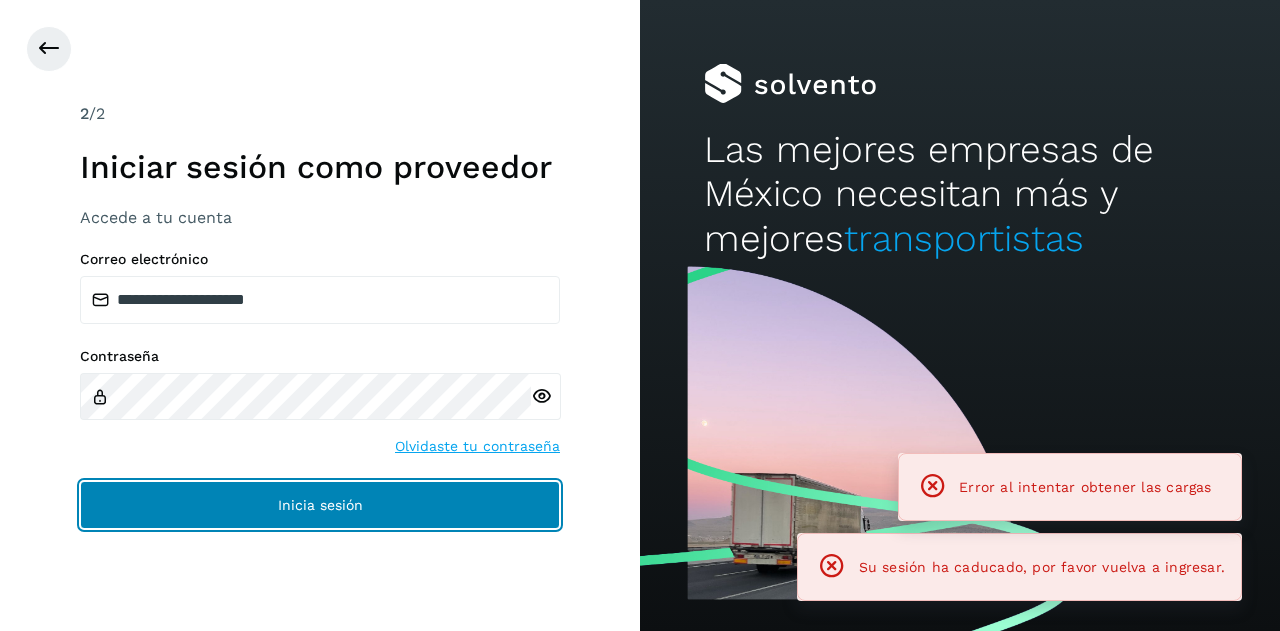 click on "Inicia sesión" 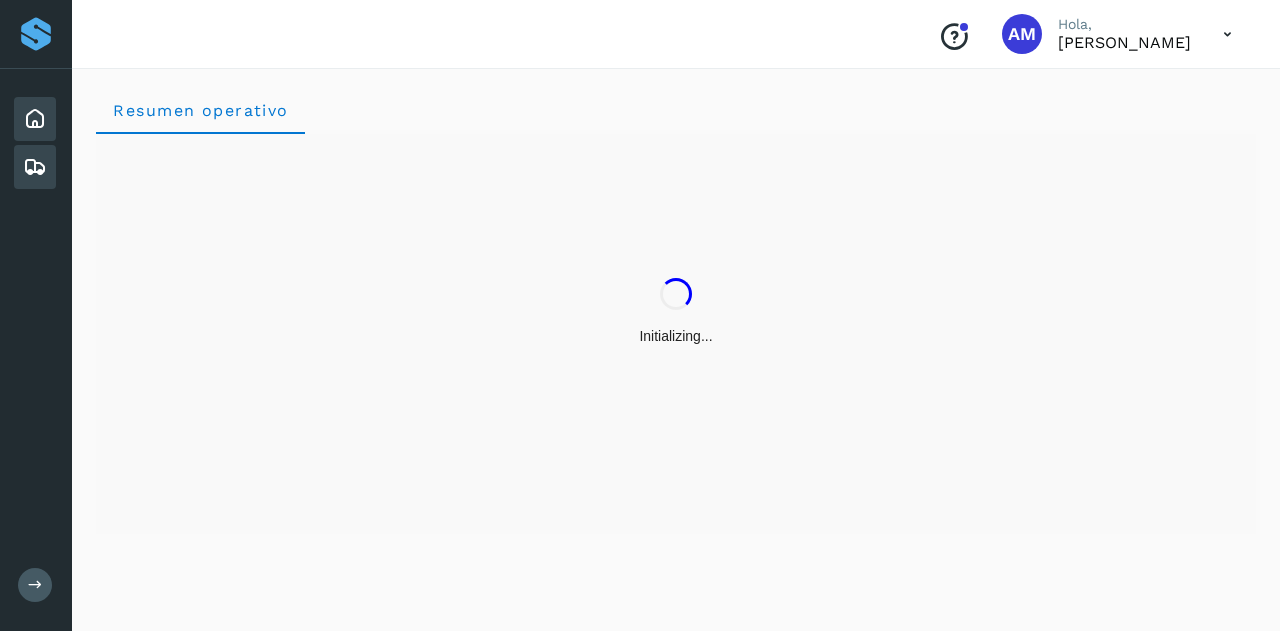 click at bounding box center [35, 167] 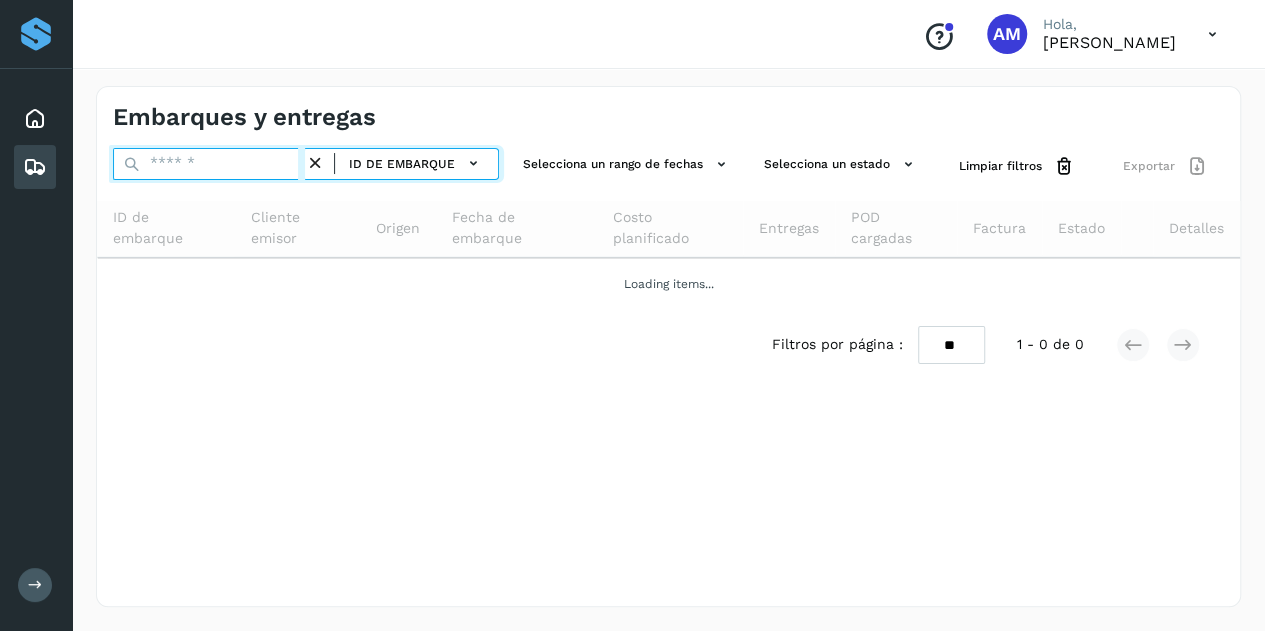 click at bounding box center [209, 164] 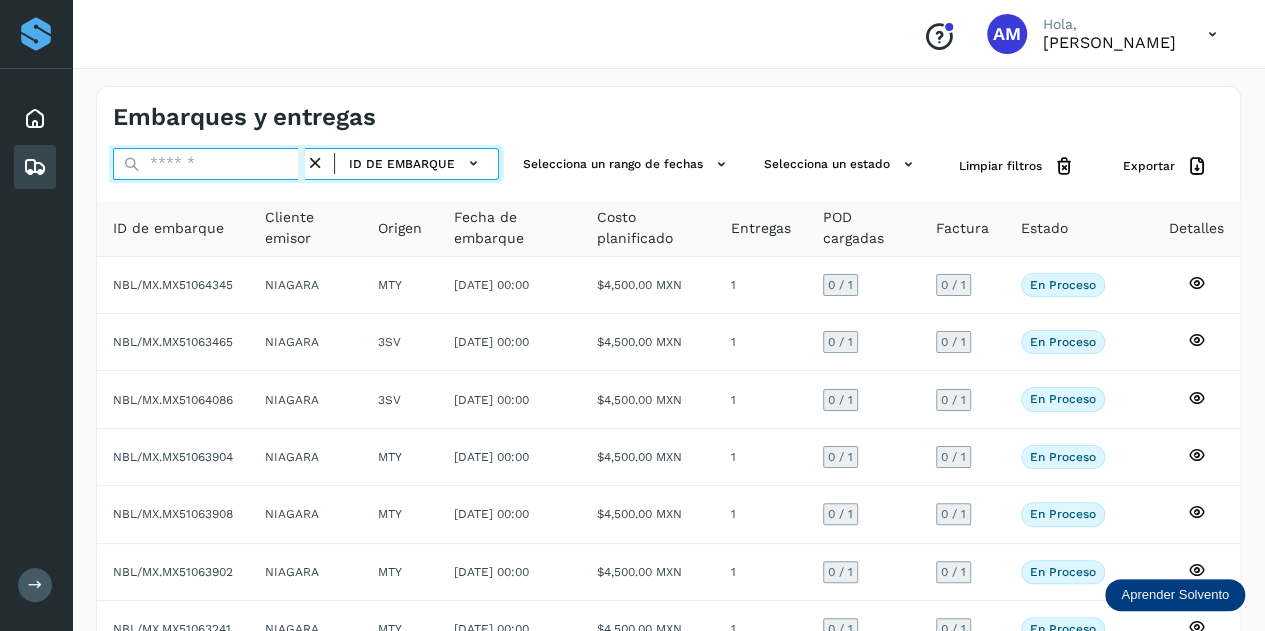 paste on "**********" 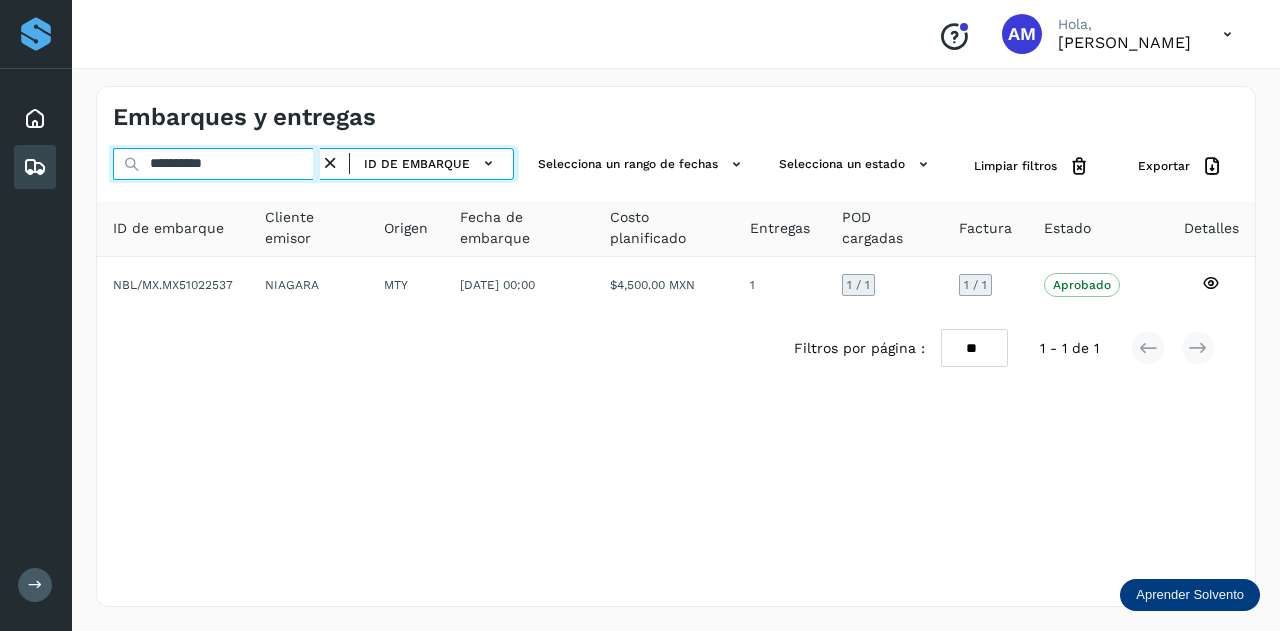 type on "**********" 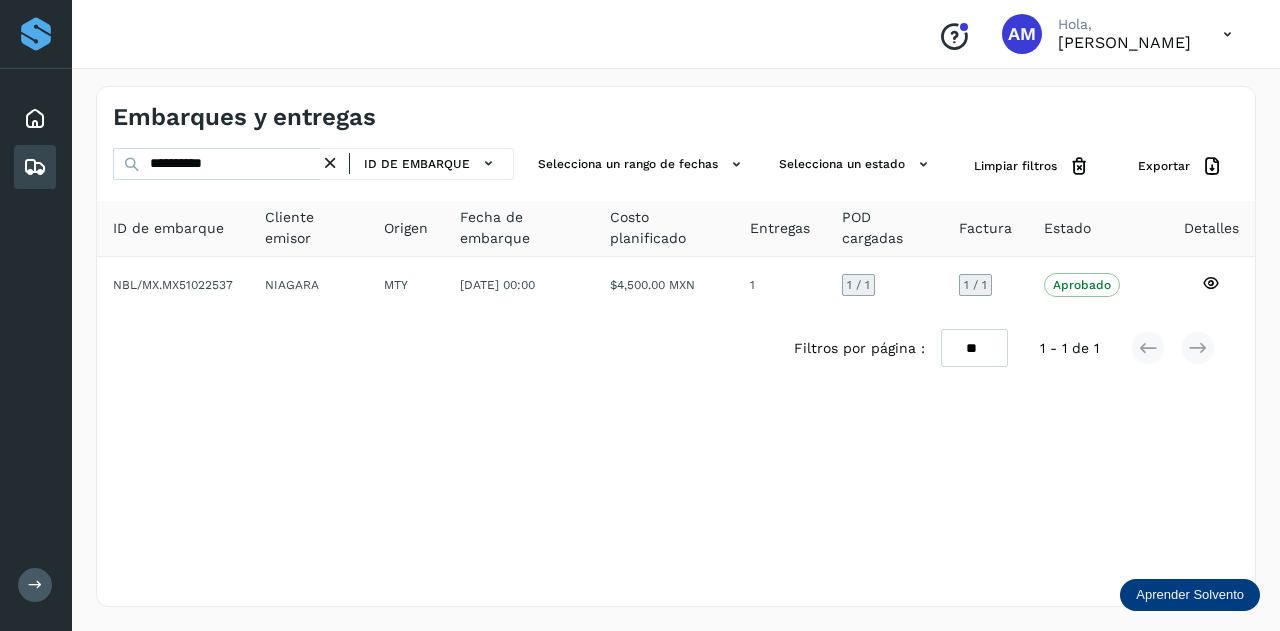 click on "Fecha de embarque" 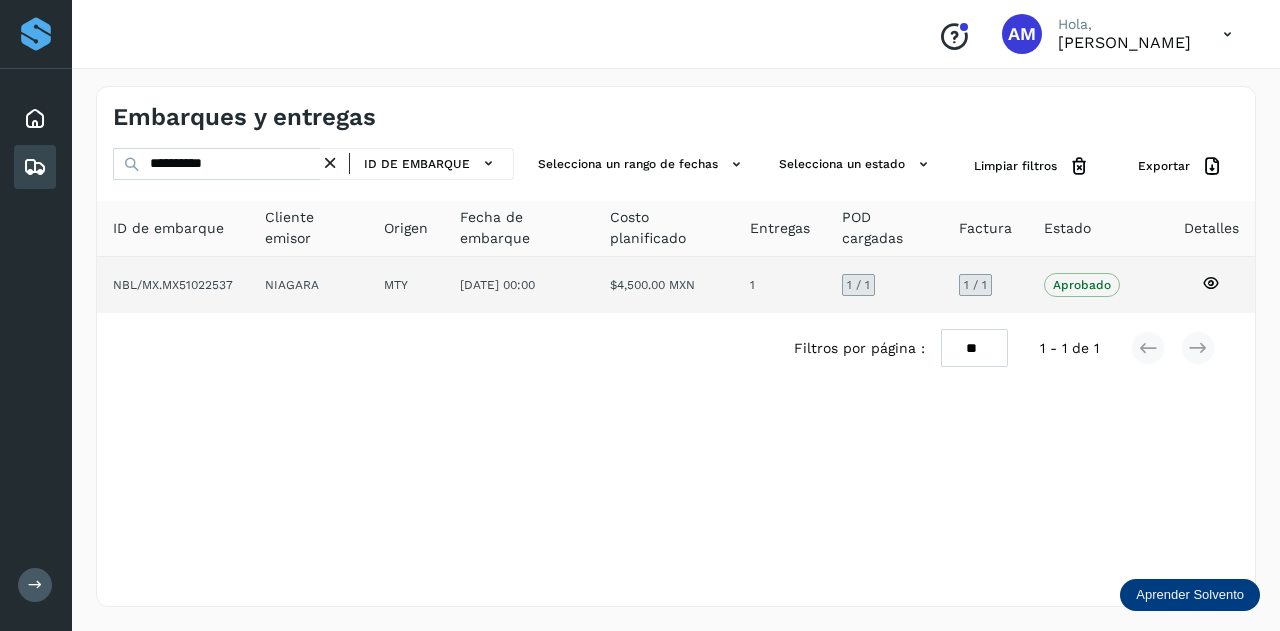 click on "[DATE] 00:00" 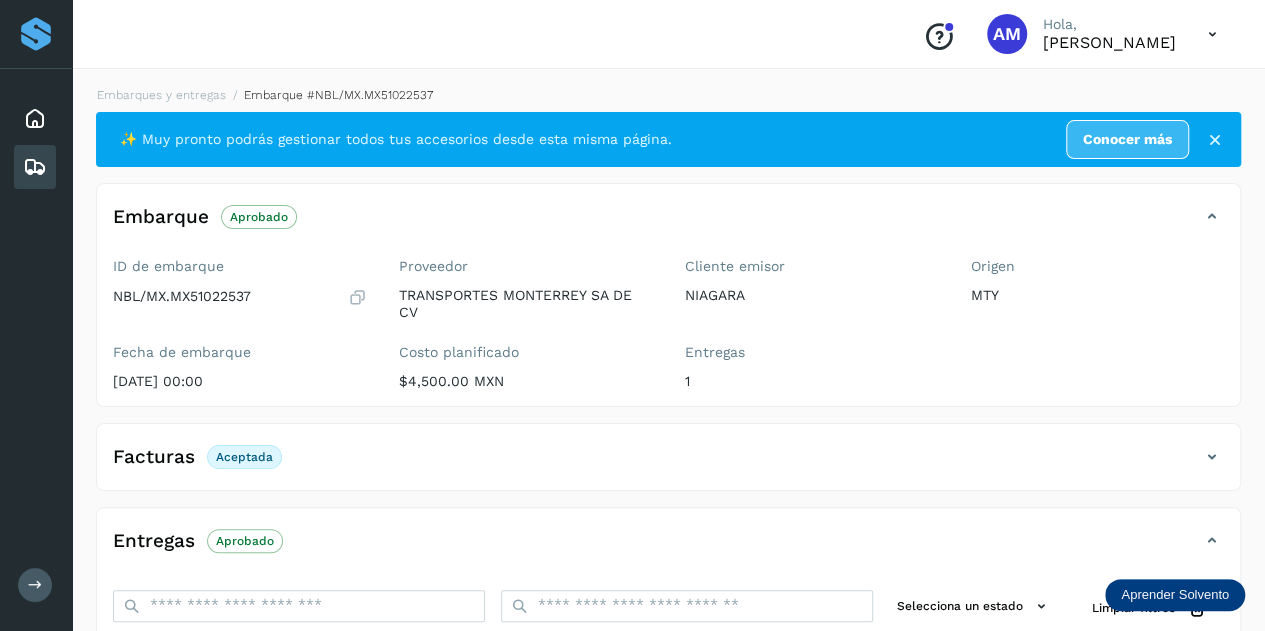 scroll, scrollTop: 200, scrollLeft: 0, axis: vertical 